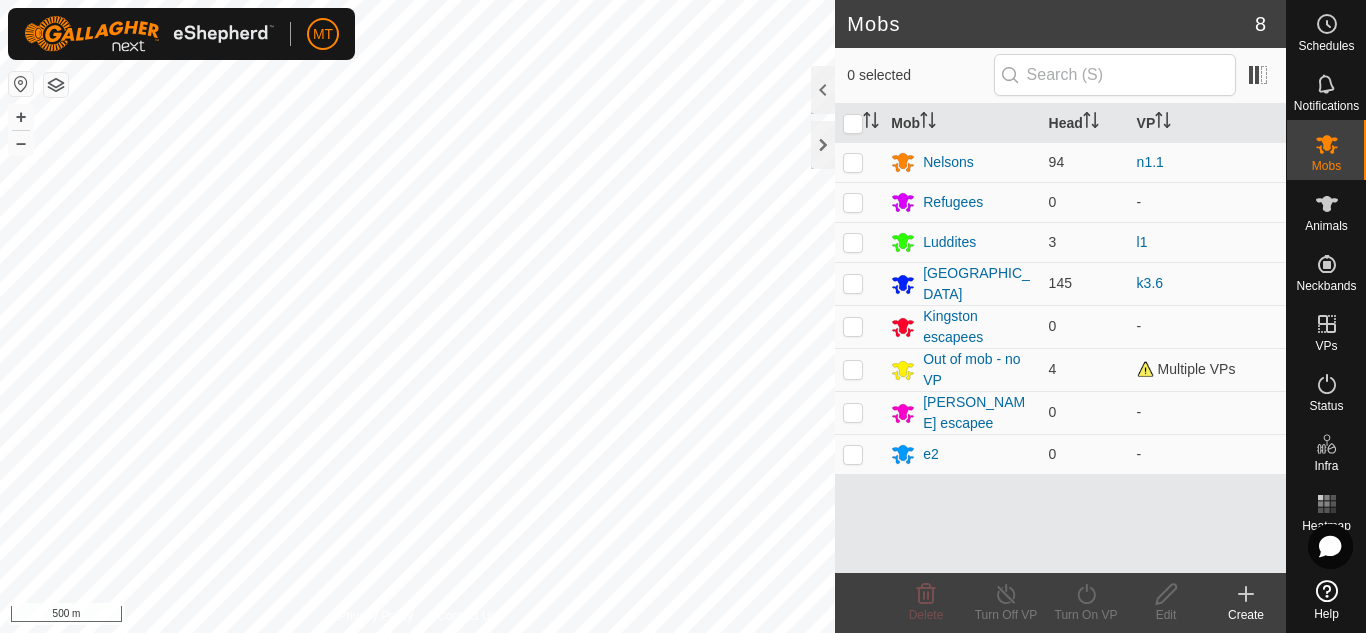 scroll, scrollTop: 0, scrollLeft: 0, axis: both 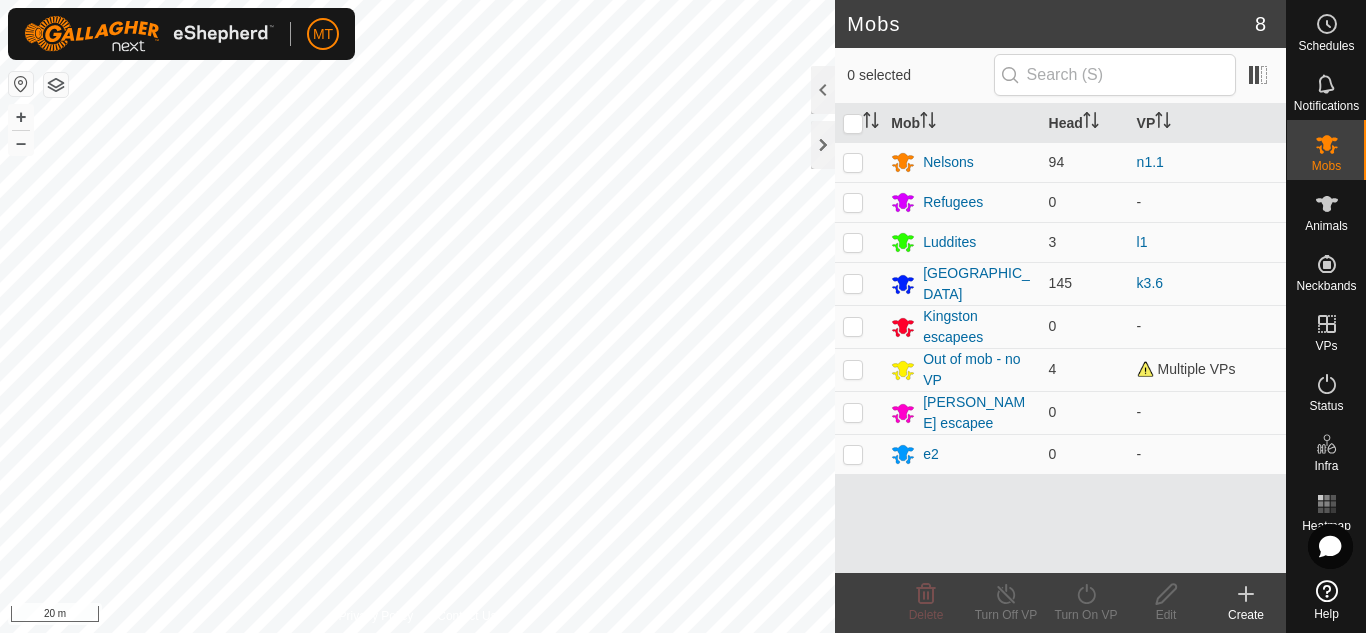 click on "MT Schedules Notifications Mobs Animals Neckbands VPs Status Infra Heatmap Help Mobs 8  0 selected   Mob   Head   VP  Nelsons 94 n1.1 Refugees 0  -  Luddites 3 l1 [GEOGRAPHIC_DATA] 145 k3.6 Kingston escapees 0  -  Out of mob - no VP 4 Multiple VPs [PERSON_NAME] escapee 0  -  e2 0  -  Delete  Turn Off VP   Turn On VP   Edit   Create  Privacy Policy Contact Us
194
1498412858
[GEOGRAPHIC_DATA][DEMOGRAPHIC_DATA]
k3.6 + – ⇧ i 20 m" at bounding box center [683, 316] 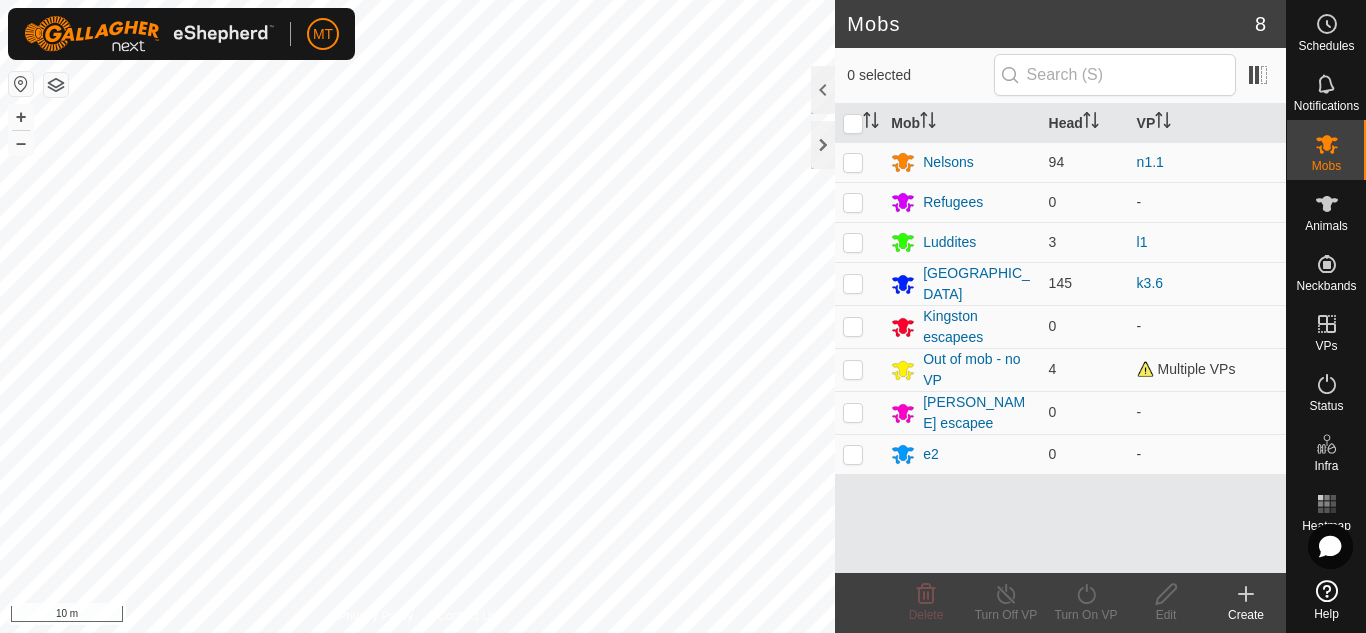 click on "Mobs 8  0 selected   Mob   Head   VP  [PERSON_NAME] 94 n1.1 Refugees 0  -  Luddites 3 l1 [GEOGRAPHIC_DATA] 145 k3.6 Kingston escapees 0  -  Out of mob - no VP 4 Multiple VPs [PERSON_NAME] escapee 0  -  e2 0  -  Delete  Turn Off VP   Turn On VP   Edit   Create  Privacy Policy Contact Us
194
1498412858
[GEOGRAPHIC_DATA][DEMOGRAPHIC_DATA]
k3.6 + – ⇧ i 10 m" 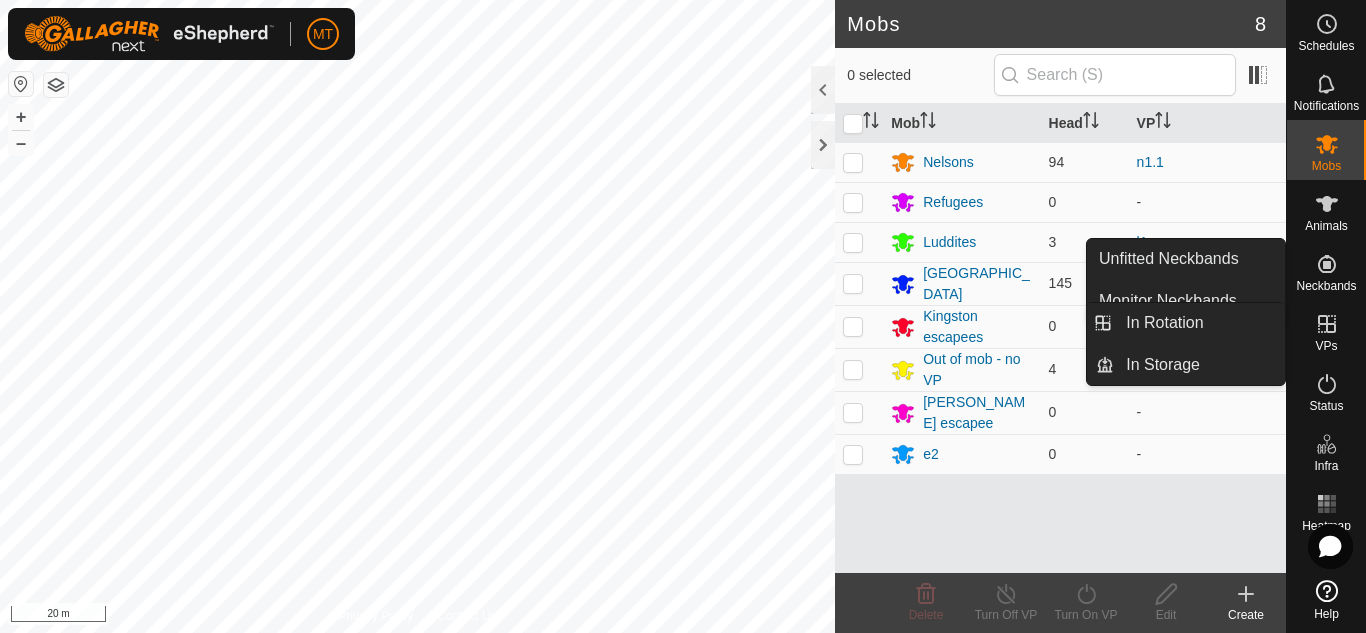 click 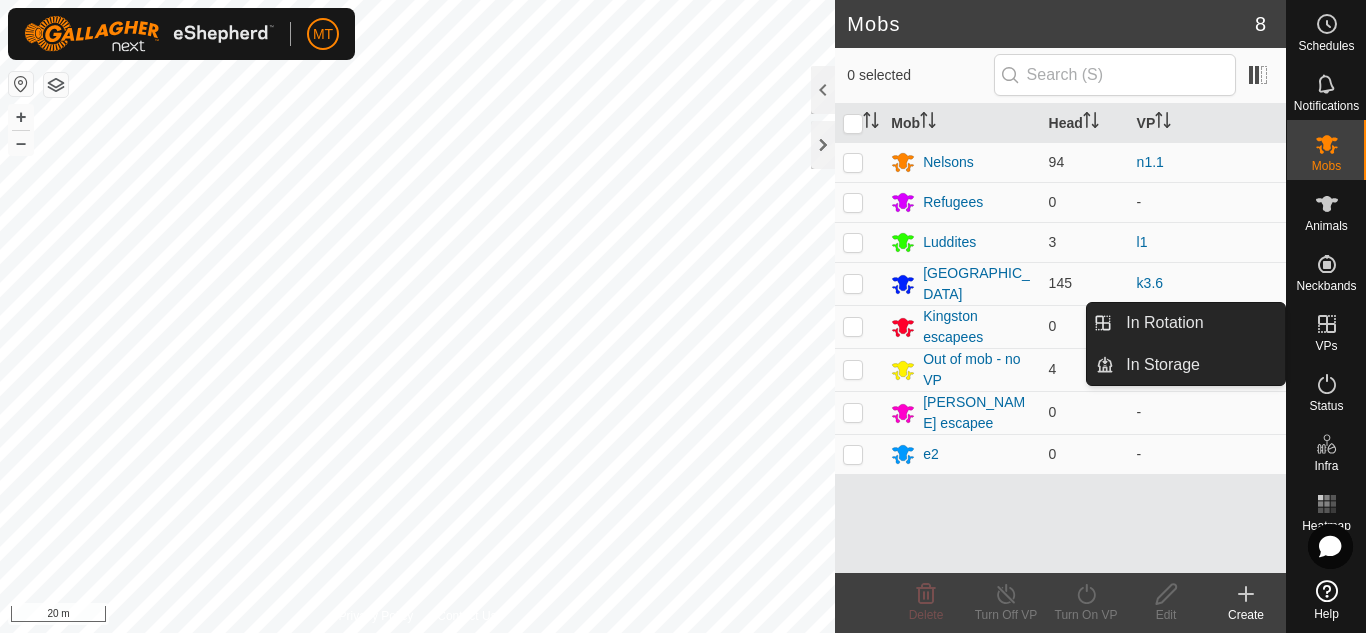 click 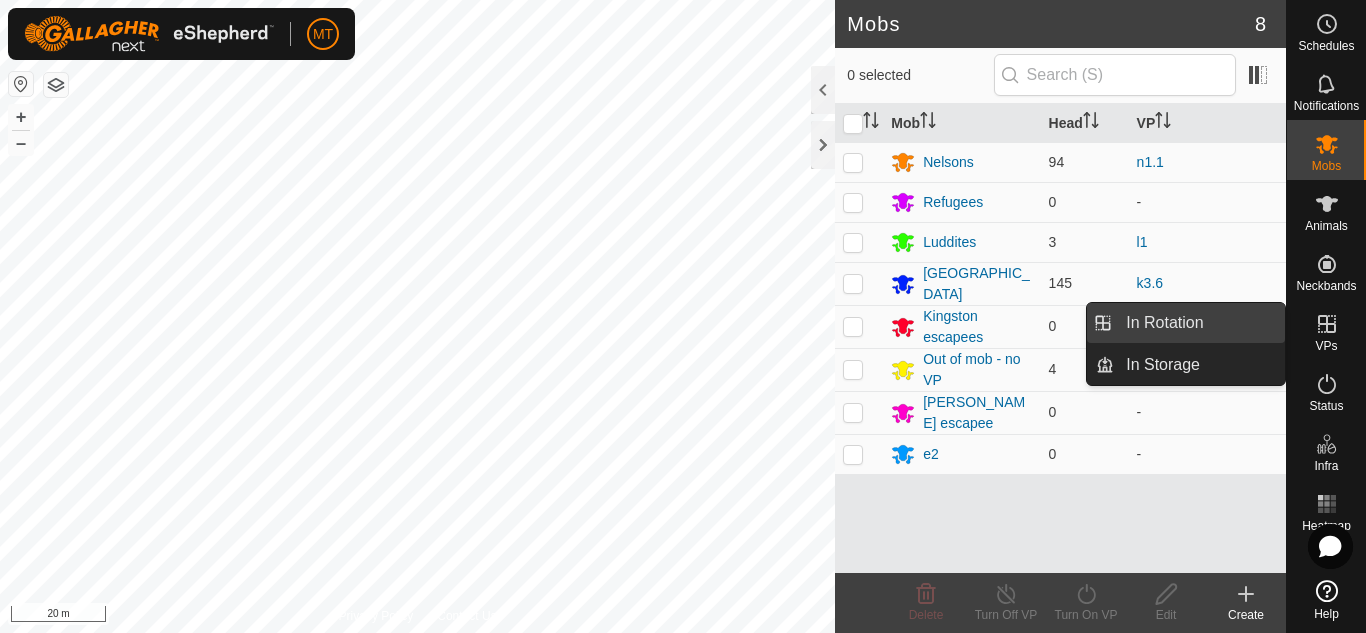 click on "In Rotation" at bounding box center (1199, 323) 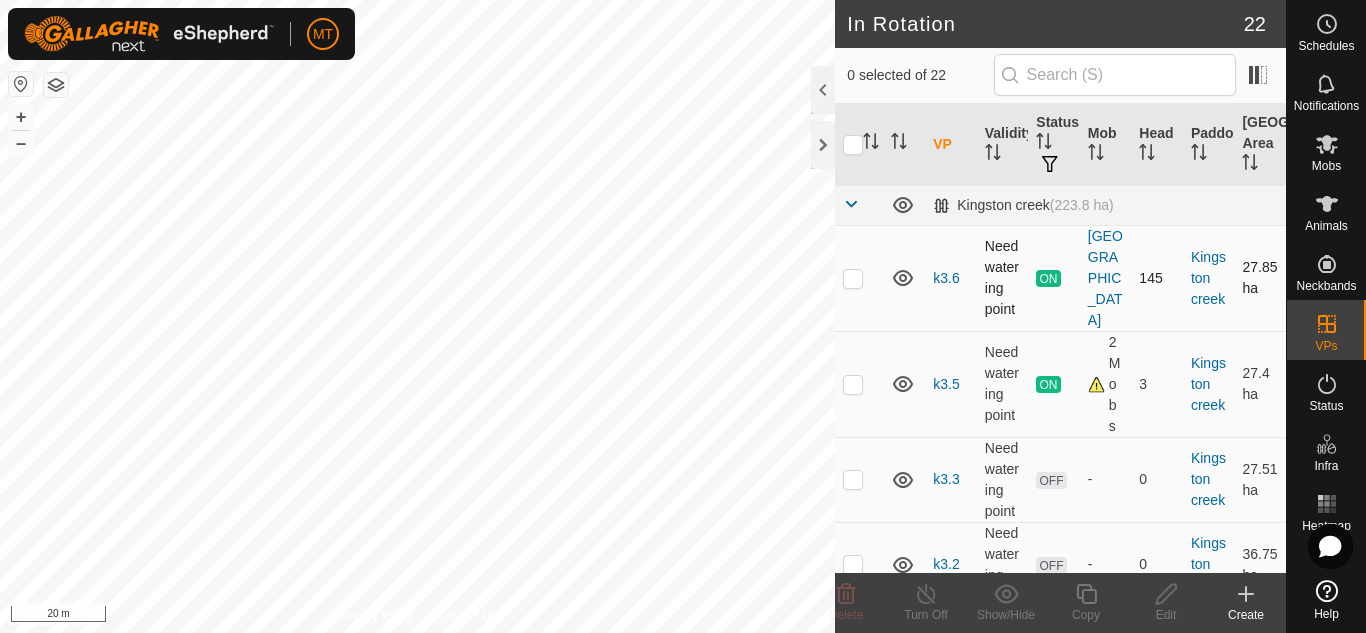 click at bounding box center [853, 278] 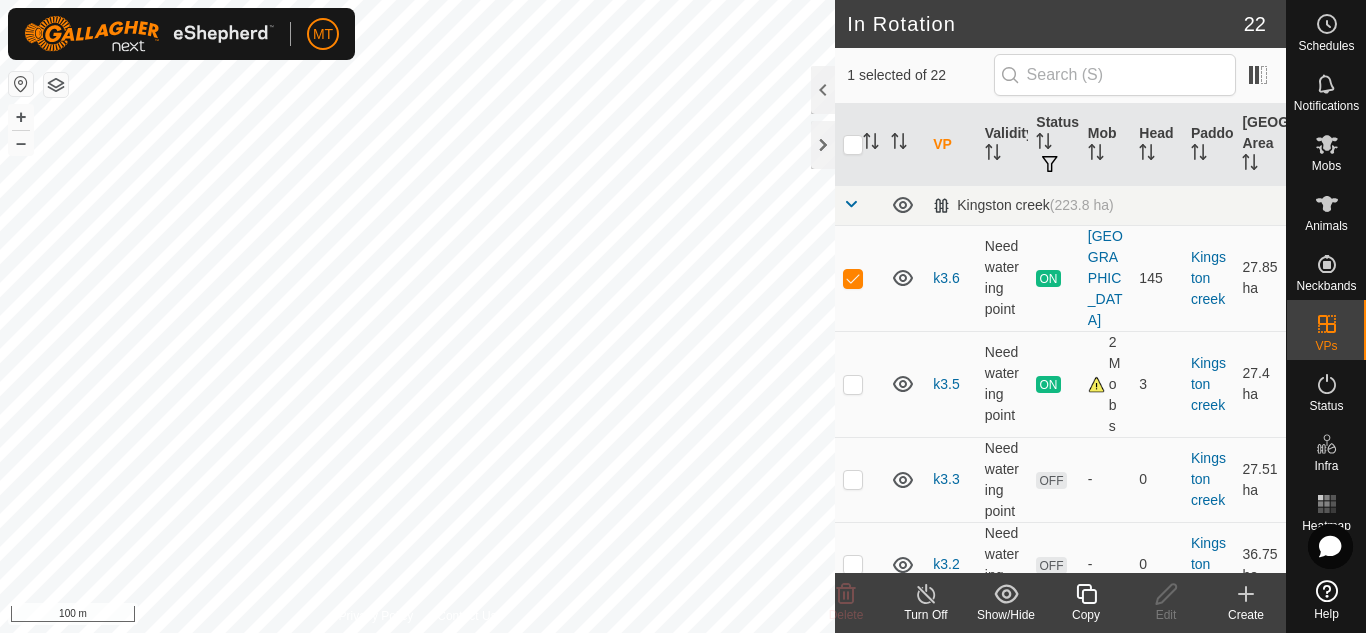 click 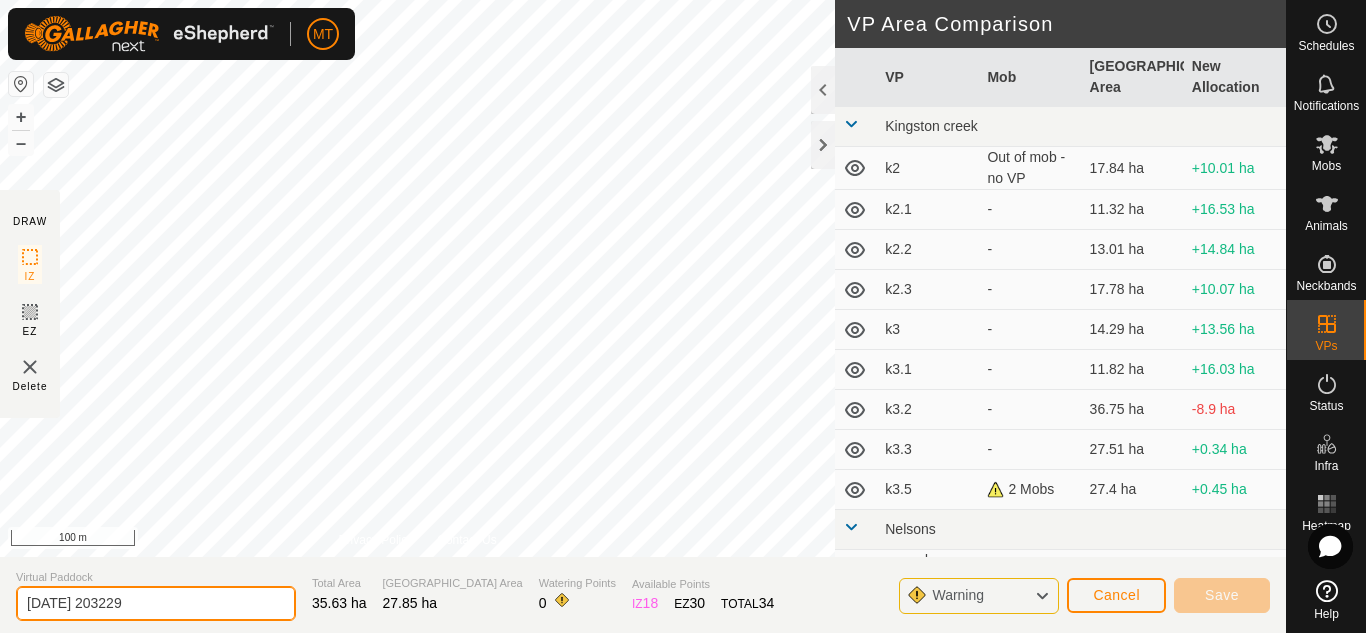 drag, startPoint x: 170, startPoint y: 603, endPoint x: 0, endPoint y: 603, distance: 170 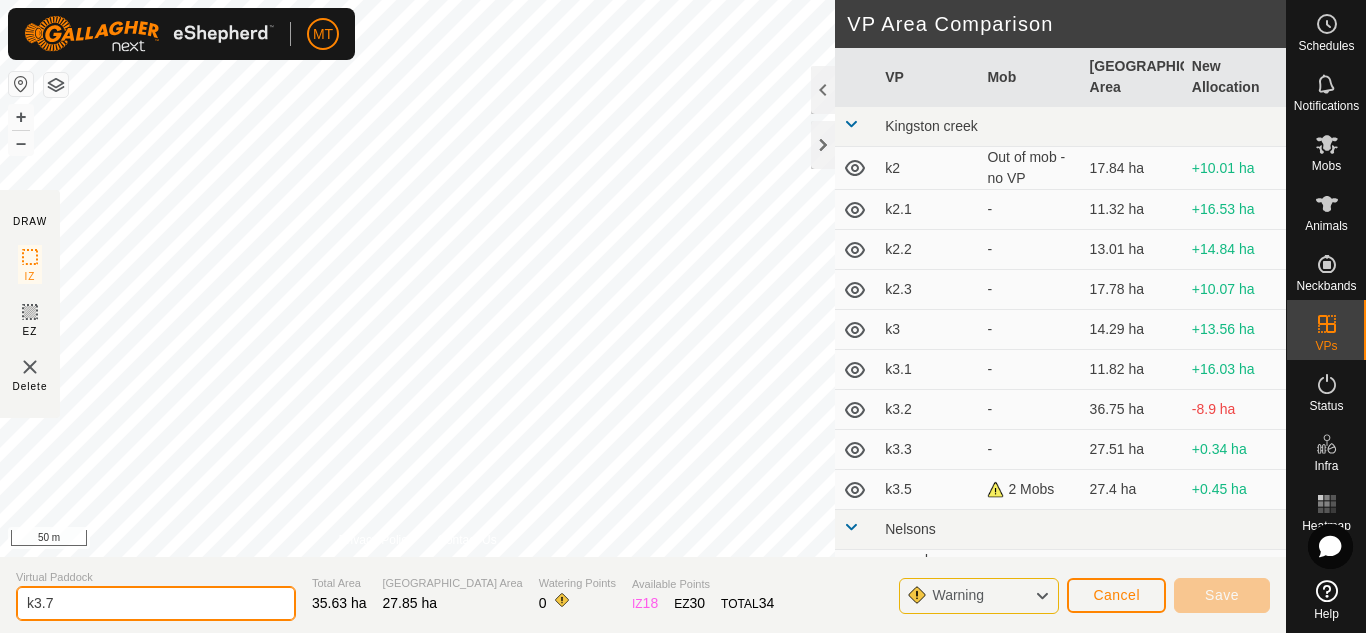 type on "k3.7" 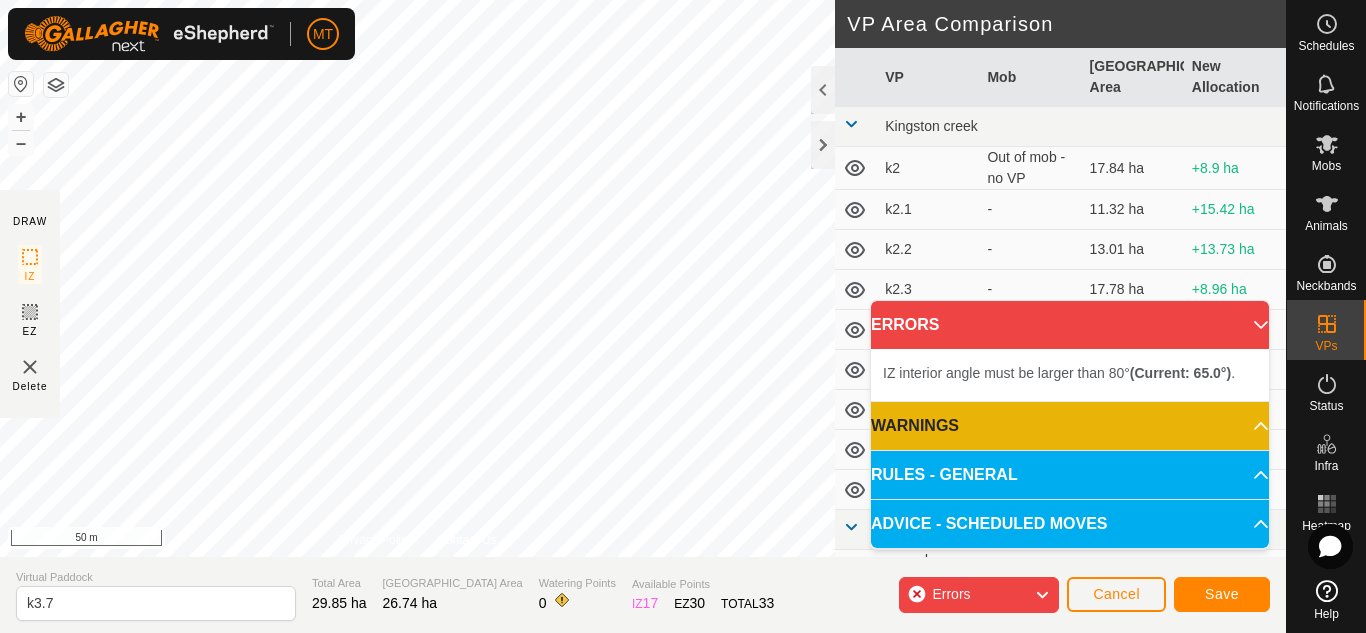 click on "MT Schedules Notifications Mobs Animals Neckbands VPs Status Infra Heatmap Help DRAW IZ EZ Delete Privacy Policy Contact Us + – ⇧ i 50 m VP Area Comparison     VP   Mob   [GEOGRAPHIC_DATA] Area   New Allocation  [GEOGRAPHIC_DATA]  k2   Out of mob - no VP   17.84 ha  +8.9 ha  k2.1  -  11.32 ha  +15.42 ha  k2.2  -  13.01 ha  +13.73 ha  k2.3  -  17.78 ha  +8.96 ha  k3  -  14.29 ha  +12.45 ha  k3.1  -  11.82 ha  +14.92 ha  k3.2  -  36.75 ha  -10.01 ha  k3.3  -  27.51 ha  -0.77 ha  k3.5   2 Mobs   27.4 ha  -0.66 ha [PERSON_NAME]  grazed [PERSON_NAME][DATE]  -  43.79 ha  -17.05 ha  l1   Luddites   68.56 ha  -41.82 ha  l9.2  -  96.49 ha  -69.75 ha  l9.7  -  63.31 ha  -36.57 ha  l9.8  -  63.29 ha  -36.55 ha  n1  -  70.74 ha  -44 ha  n1.1   Nelsons   65 ha  -38.26 ha  n9.9  -  67.79 ha  -41.05 ha  ne1.1  -  70.65 ha  -43.91 ha  to graze nelsons  -  118.96 ha  -92.22 ha  z1.8  -  64.03 ha  -37.29 ha The strip  e1.5  -  8.81 ha  +17.93 ha Virtual Paddock k3.7 Total Area 29.85 ha Grazing Area 26.74 ha Watering Points 0 Available Points" 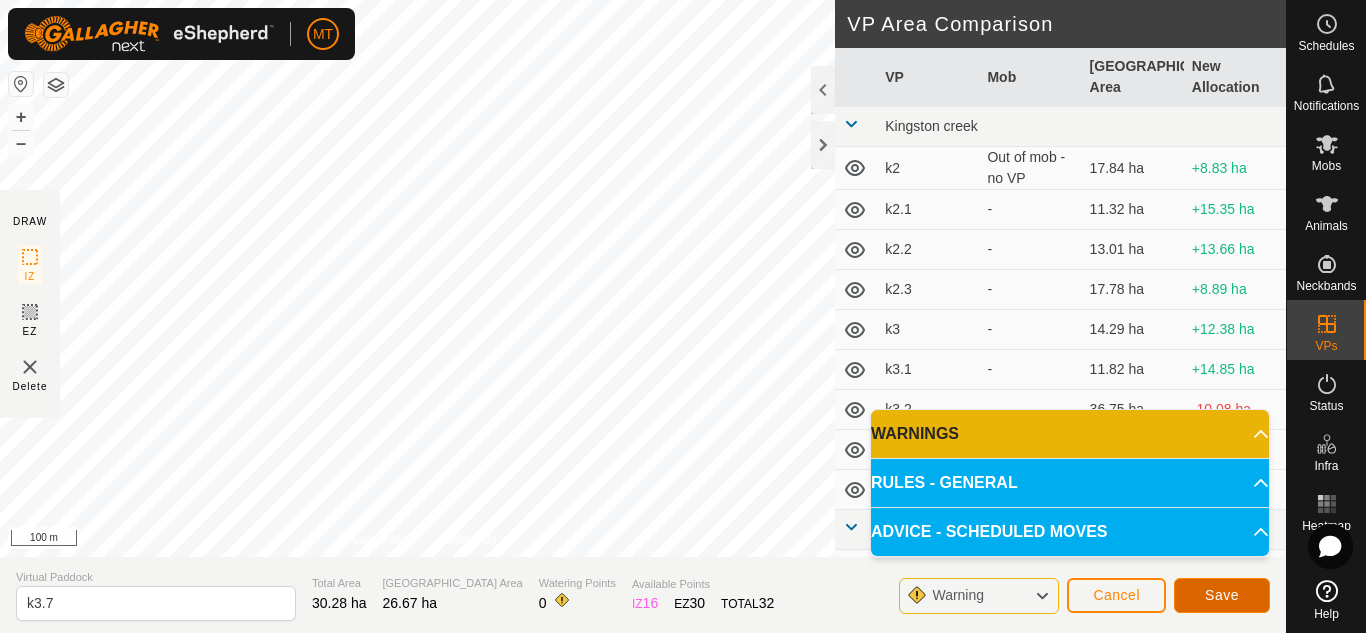 click on "Save" 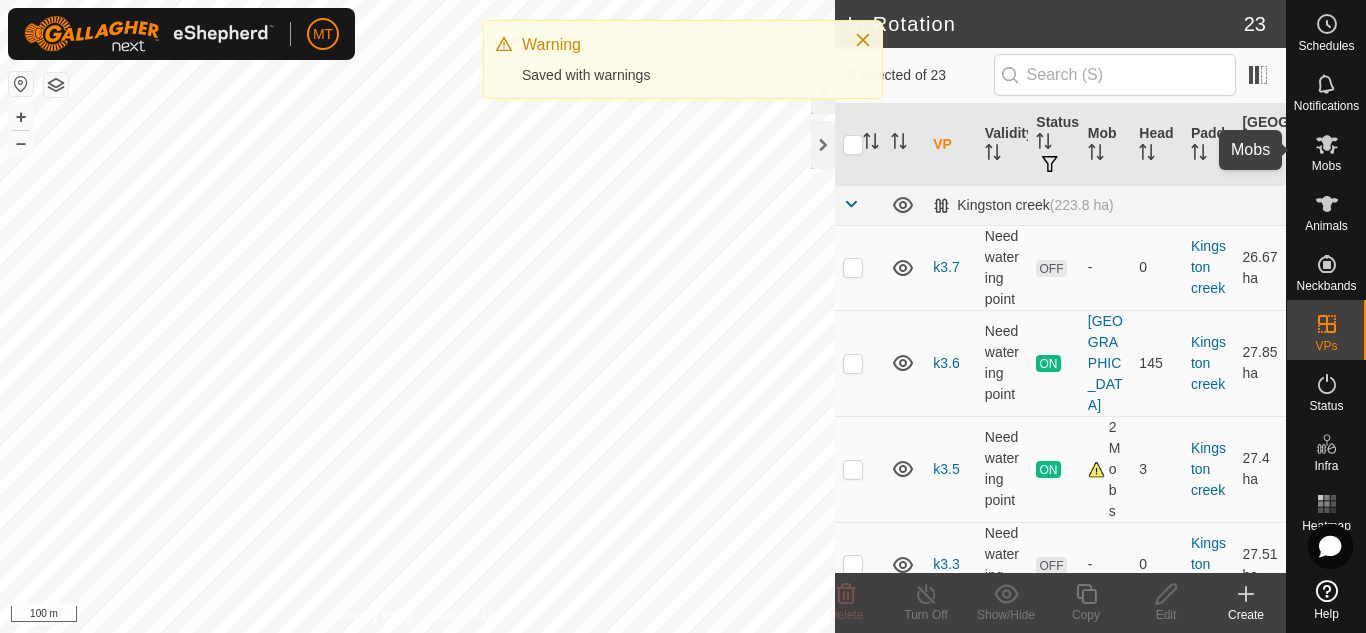click 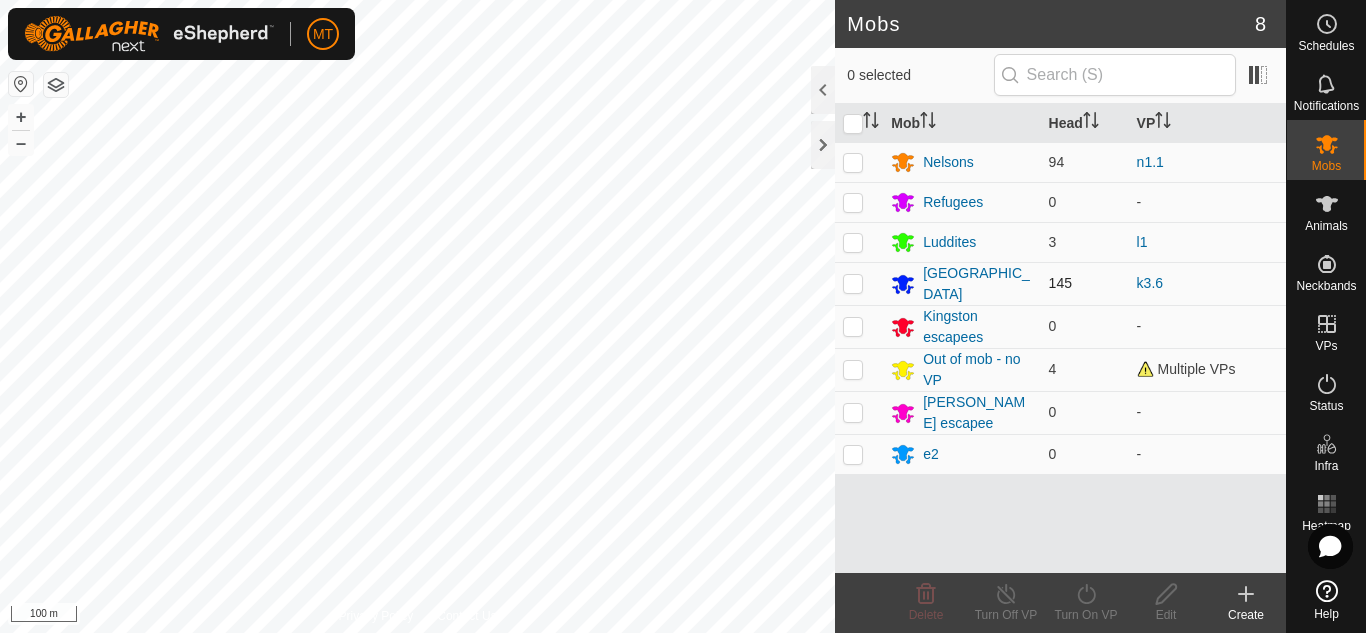 click at bounding box center (853, 283) 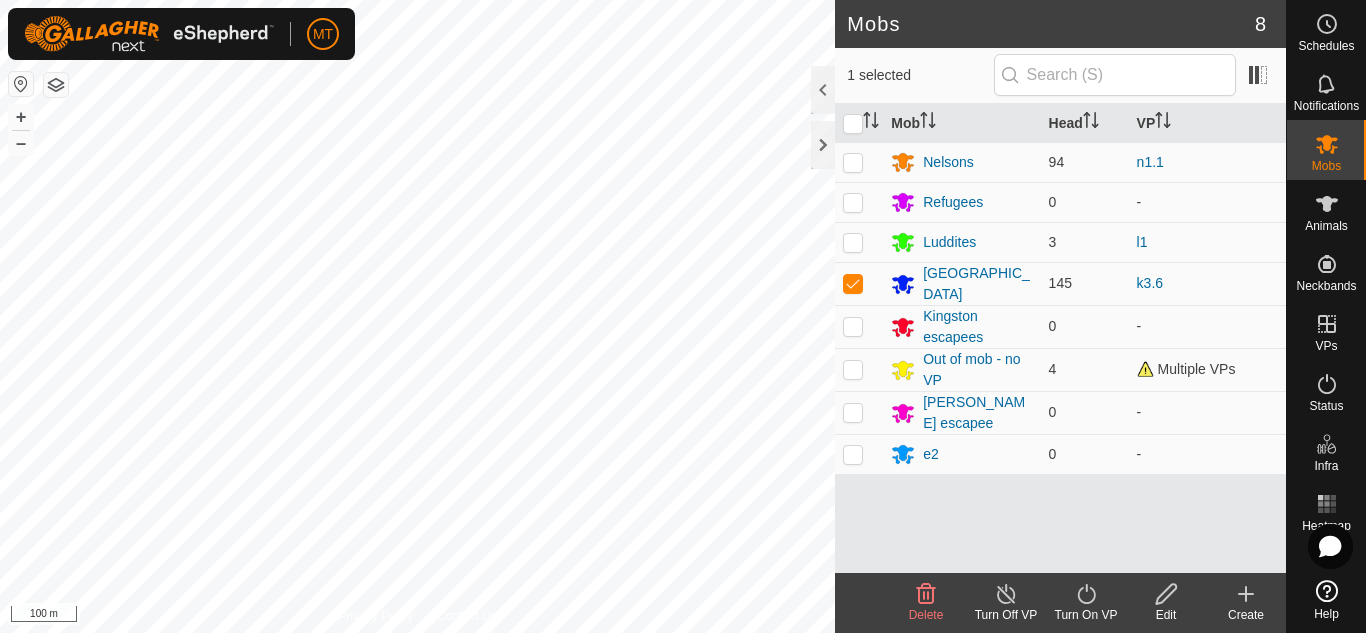 click on "Turn On VP" 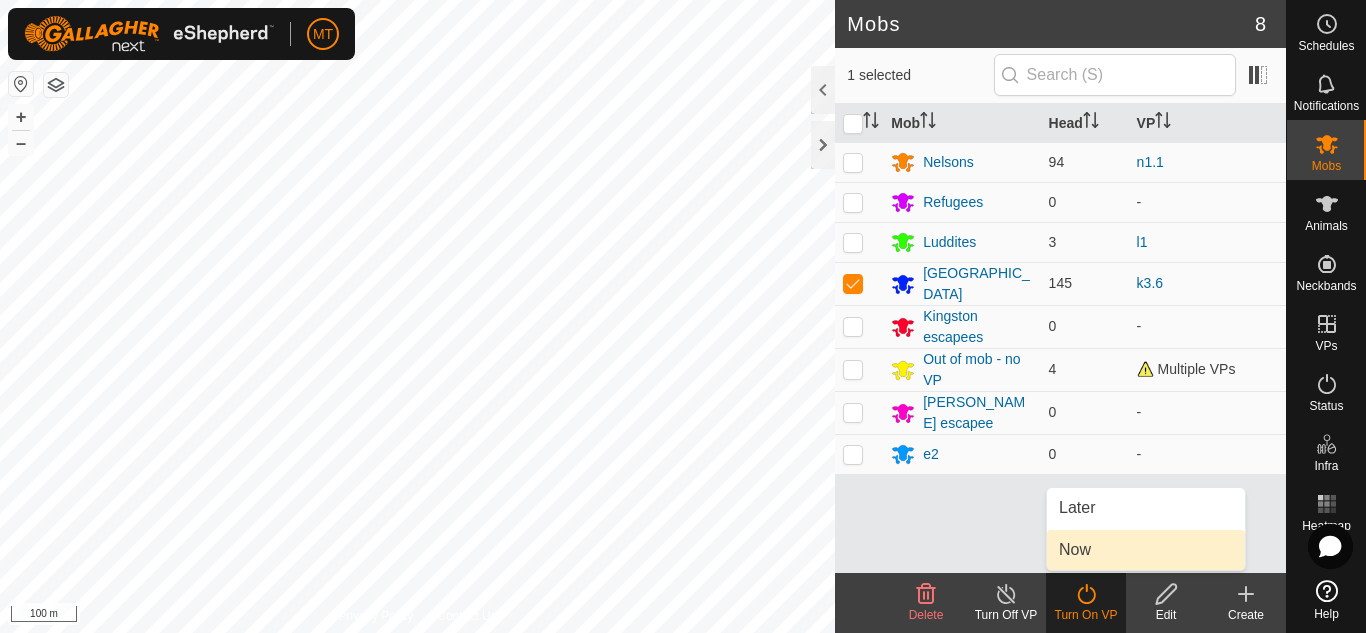 click on "Now" at bounding box center (1146, 550) 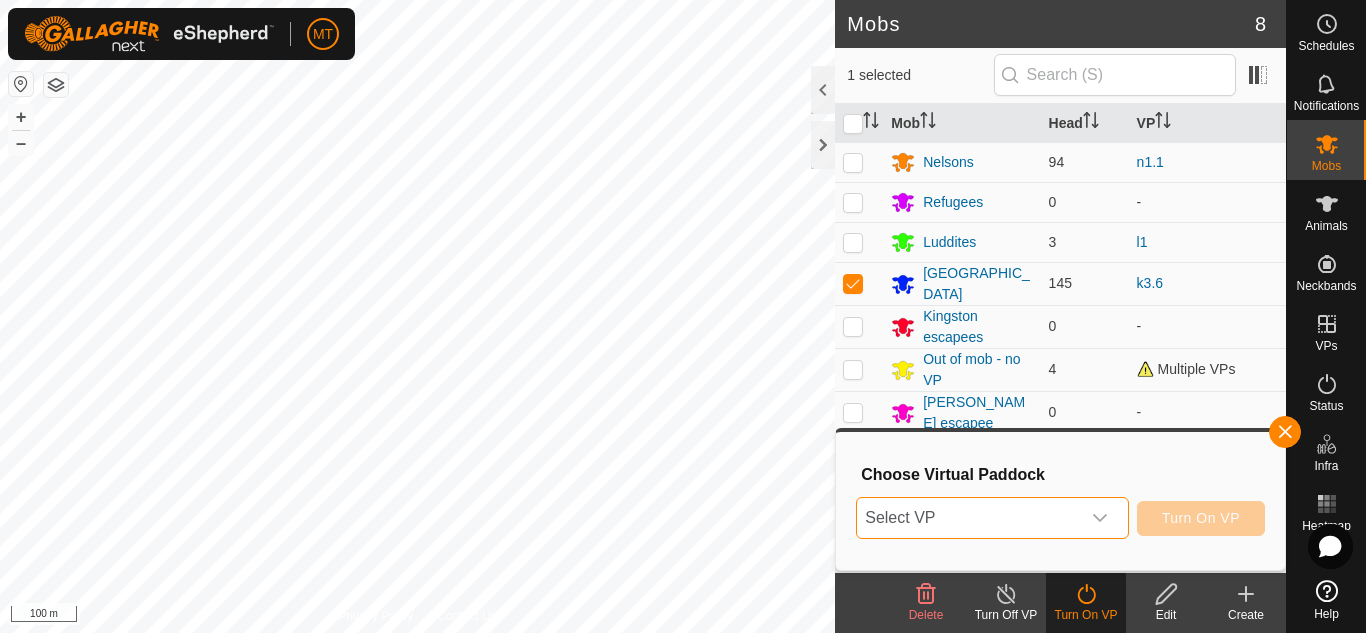 click on "Select VP" at bounding box center [968, 518] 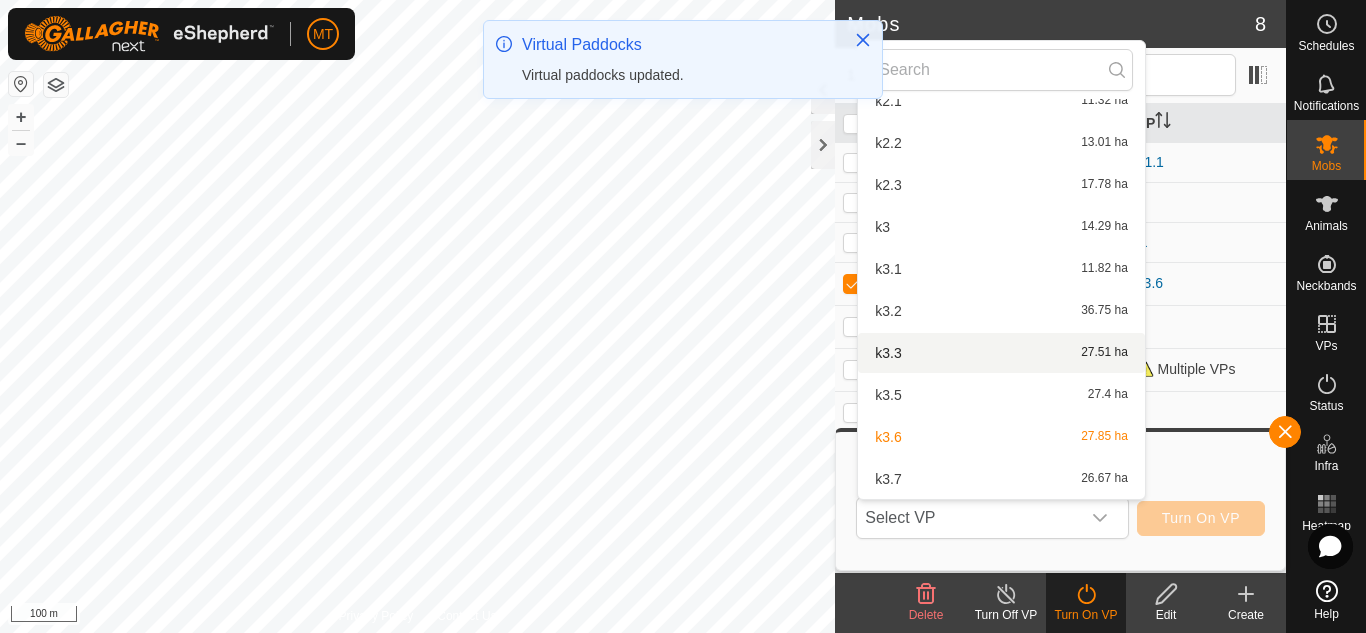 scroll, scrollTop: 108, scrollLeft: 0, axis: vertical 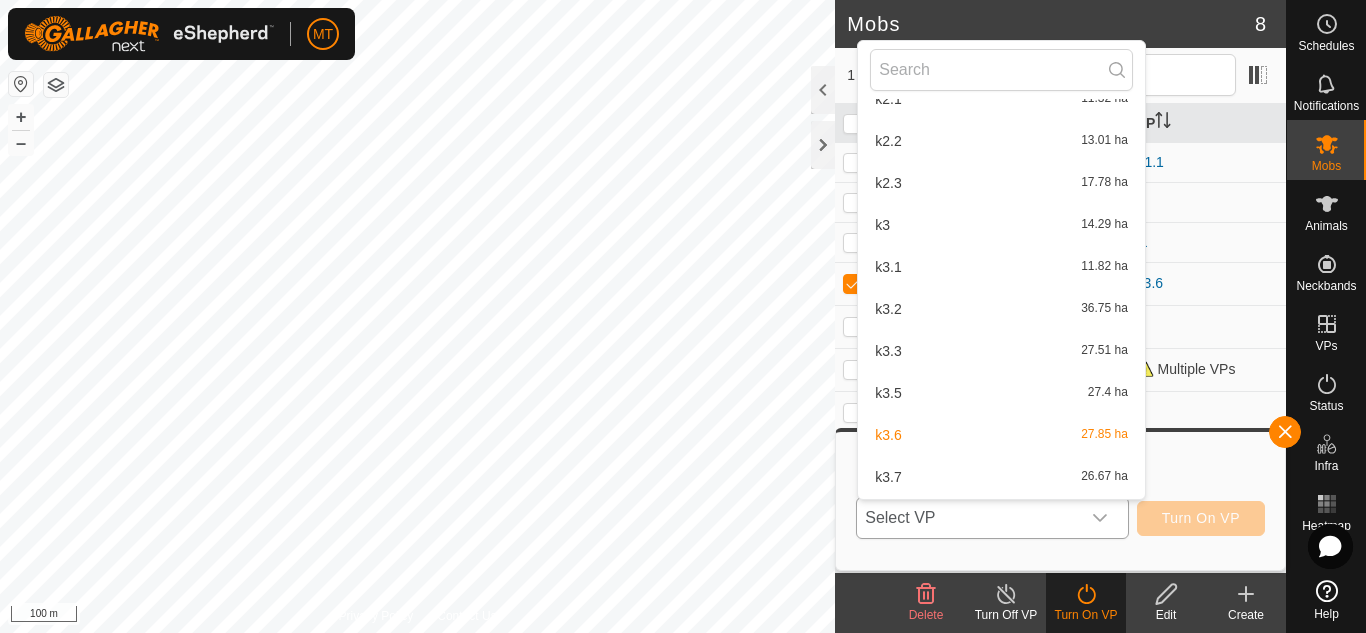 click on "k3.7  26.67 ha" at bounding box center [1001, 477] 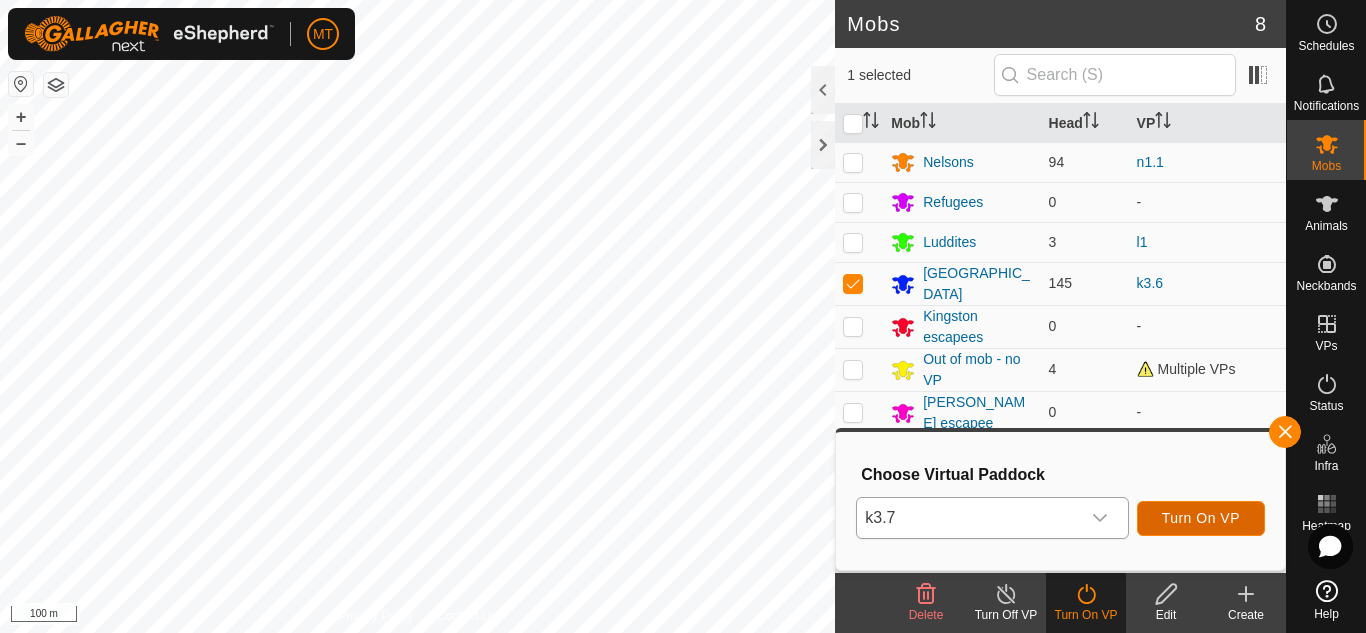 click on "Turn On VP" at bounding box center (1201, 518) 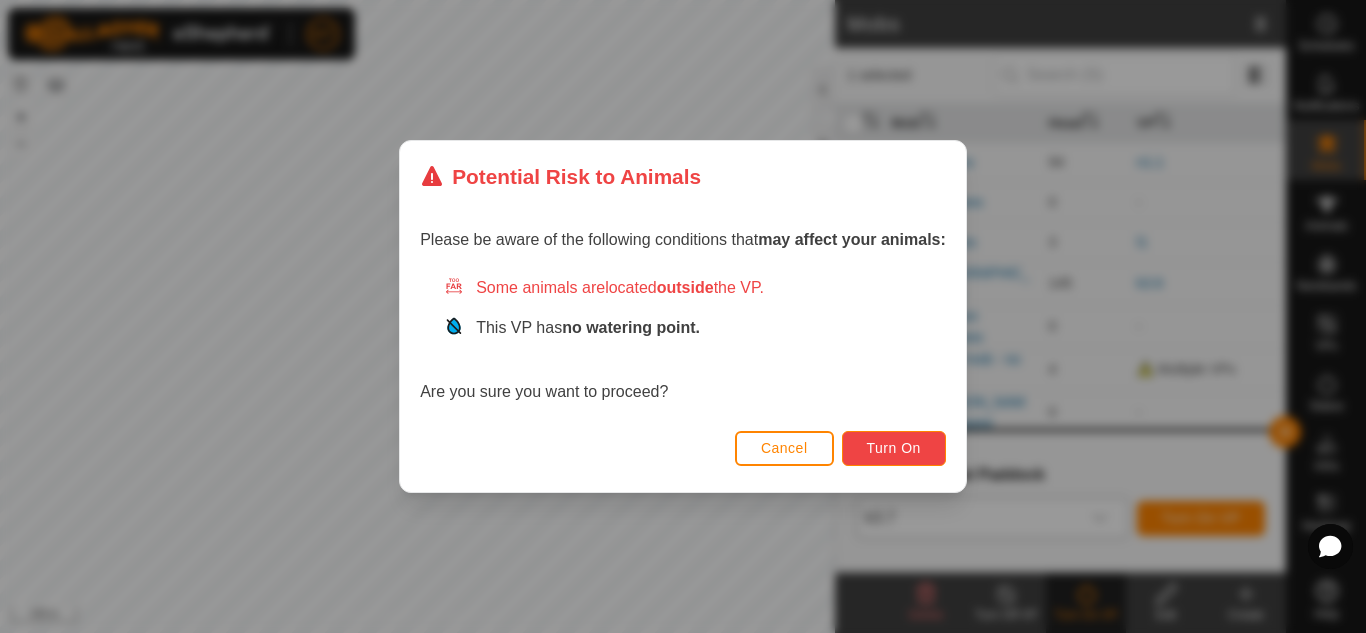 click on "Turn On" at bounding box center [894, 448] 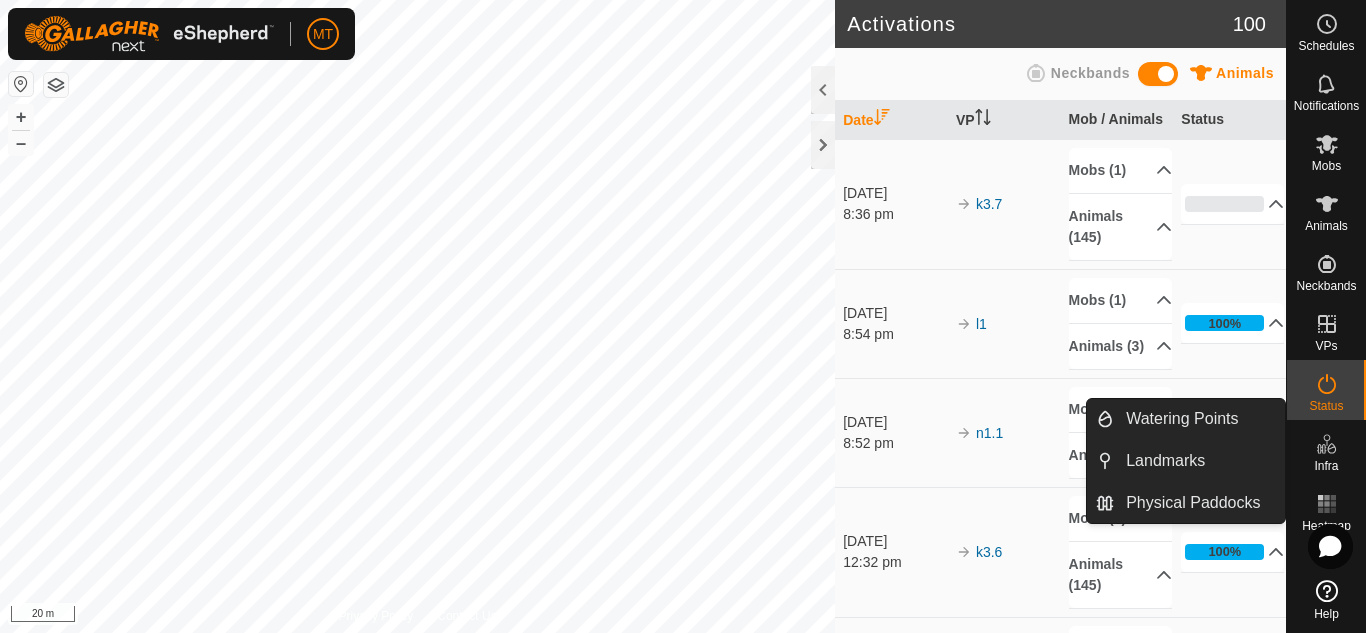 click 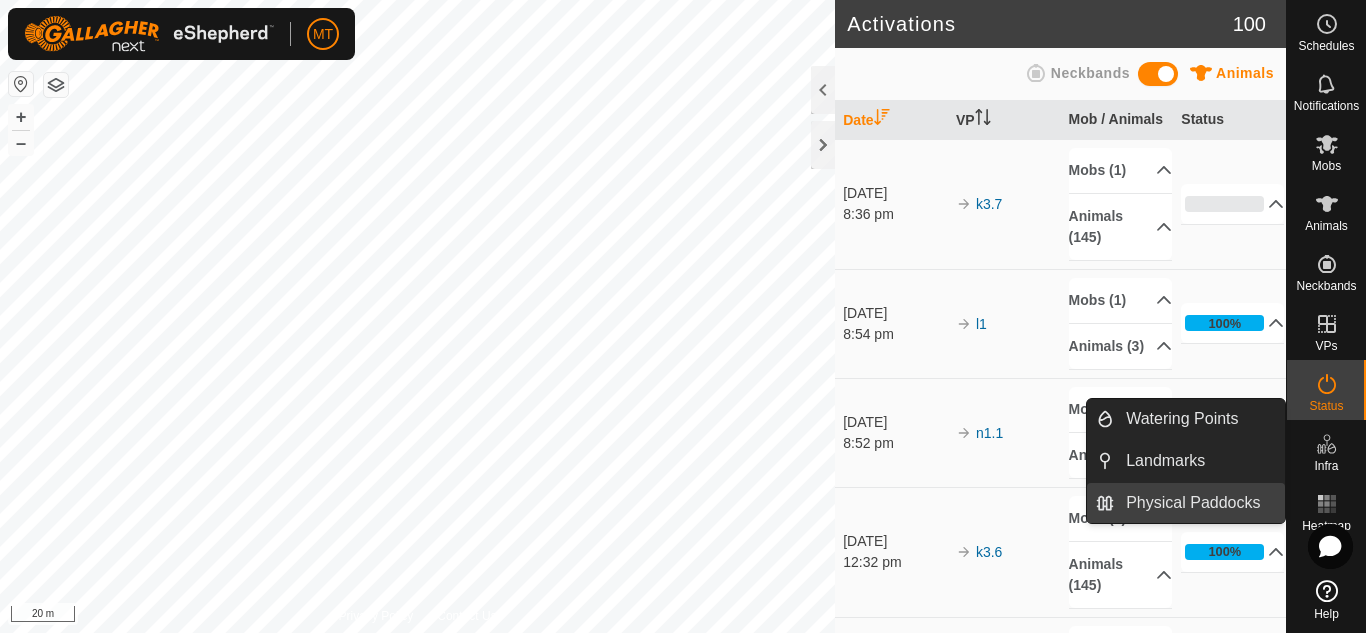 click on "Physical Paddocks" at bounding box center (1199, 503) 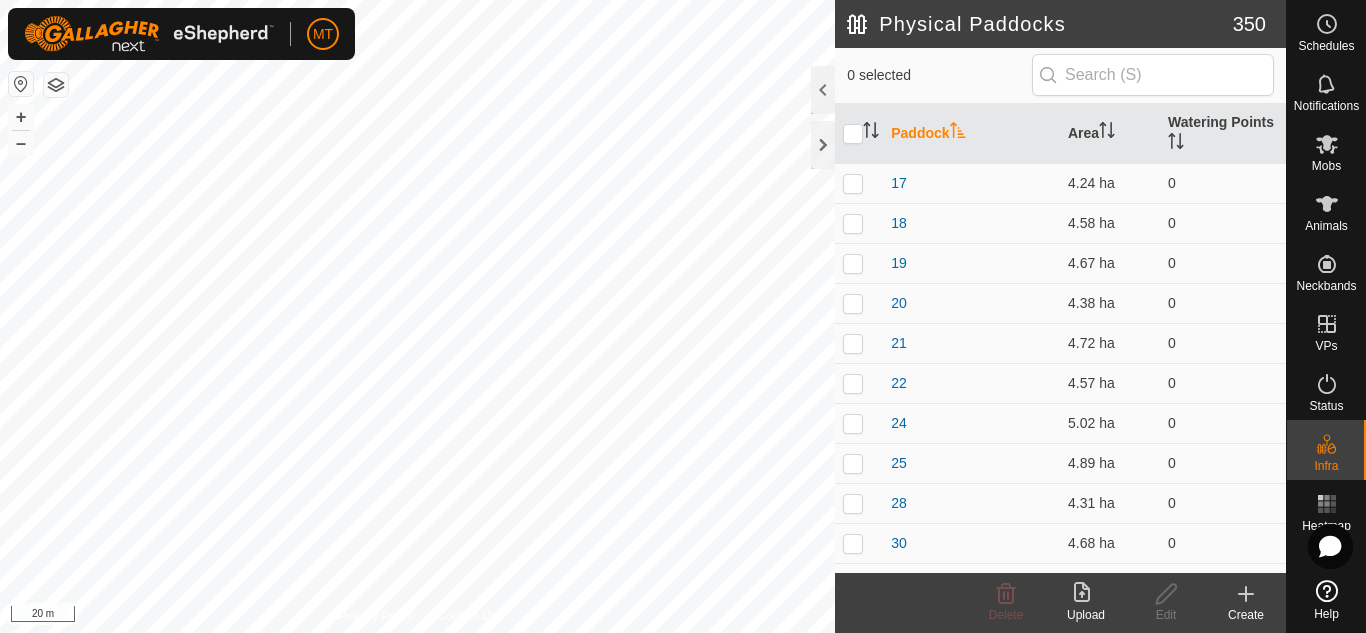 click 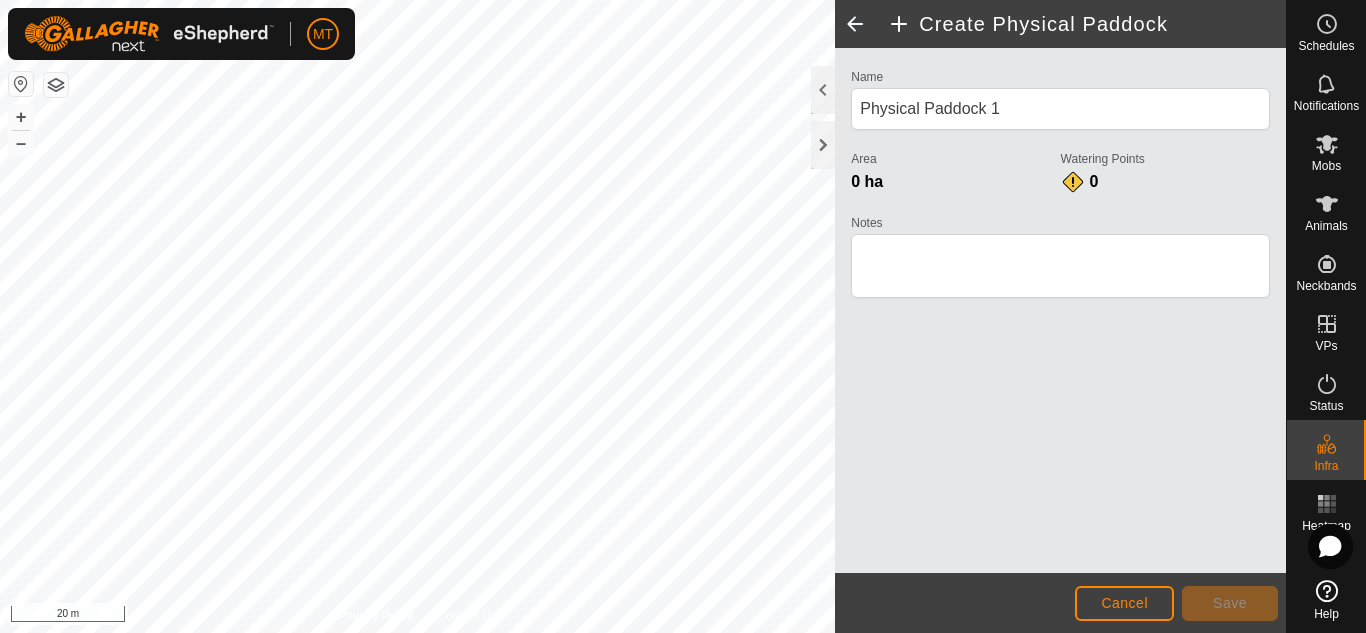 click on "MT Schedules Notifications Mobs Animals Neckbands VPs Status Infra Heatmap Help Privacy Policy Contact Us + – ⇧ i 20 m  Create Physical Paddock  Name Physical Paddock 1 Area 0 ha  Watering Points 0 Notes                    Cancel Save" 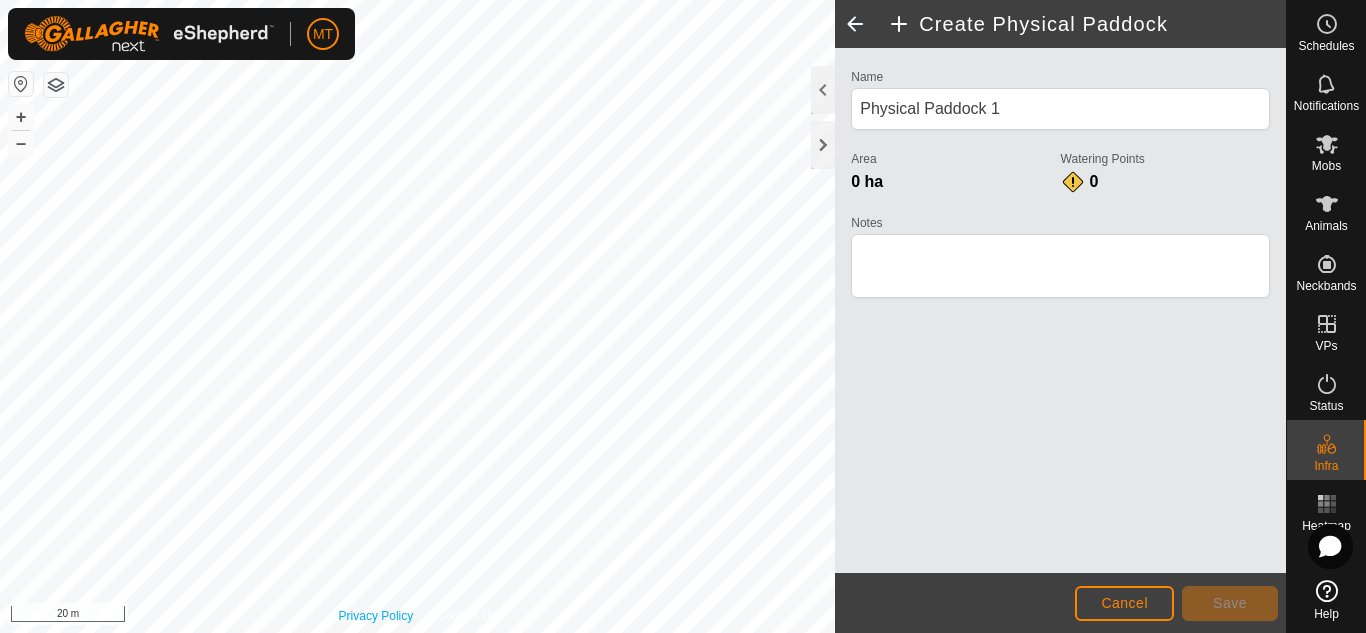 click on "MT Schedules Notifications Mobs Animals Neckbands VPs Status Infra Heatmap Help Privacy Policy Contact Us + – ⇧ i 20 m  Create Physical Paddock  Name Physical Paddock 1 Area 0 ha  Watering Points 0 Notes                    Cancel Save" at bounding box center (683, 316) 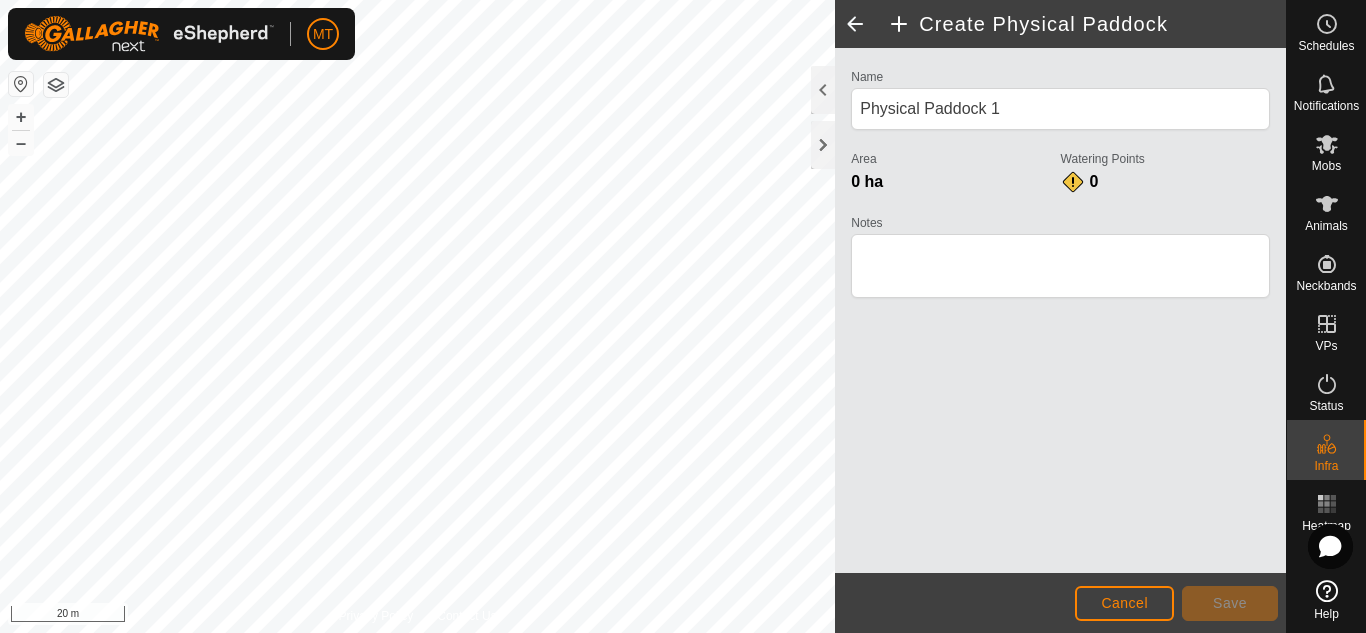 click on "MT Schedules Notifications Mobs Animals Neckbands VPs Status Infra Heatmap Help Privacy Policy Contact Us + – ⇧ i 20 m  Create Physical Paddock  Name Physical Paddock 1 Area 0 ha  Watering Points 0 Notes                    Cancel Save" at bounding box center (683, 316) 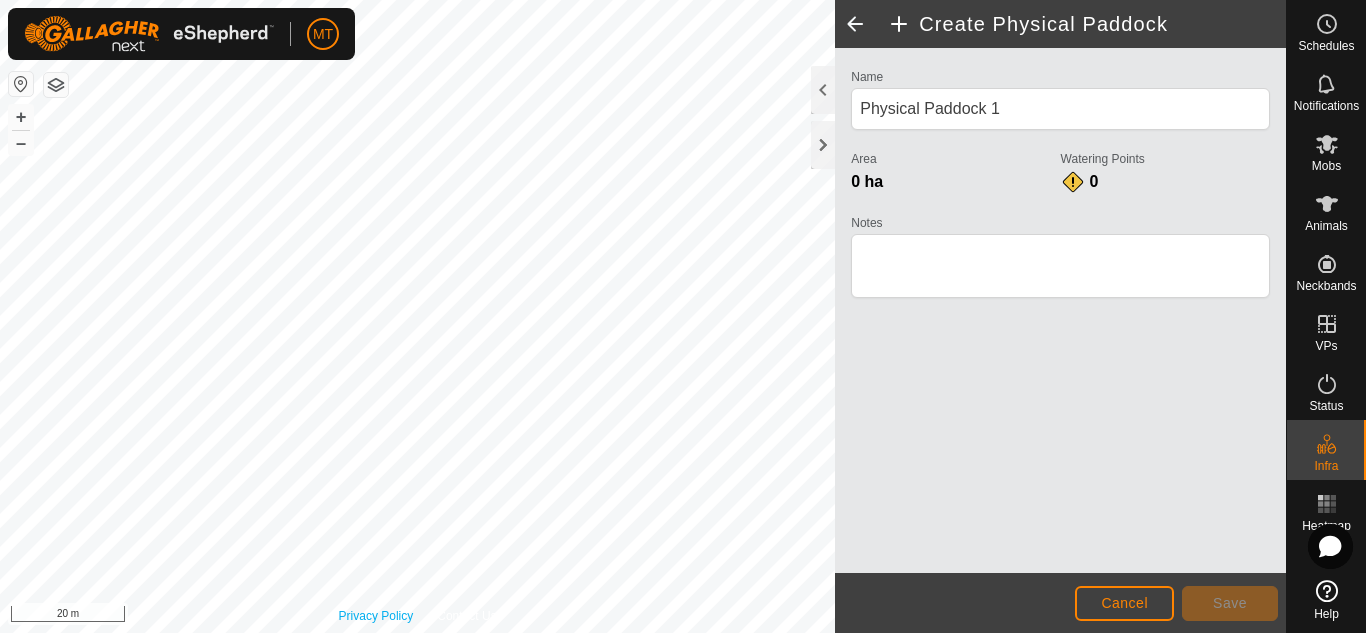 click on "MT Schedules Notifications Mobs Animals Neckbands VPs Status Infra Heatmap Help Privacy Policy Contact Us + – ⇧ i 20 m  Create Physical Paddock  Name Physical Paddock 1 Area 0 ha  Watering Points 0 Notes                    Cancel Save" at bounding box center [683, 316] 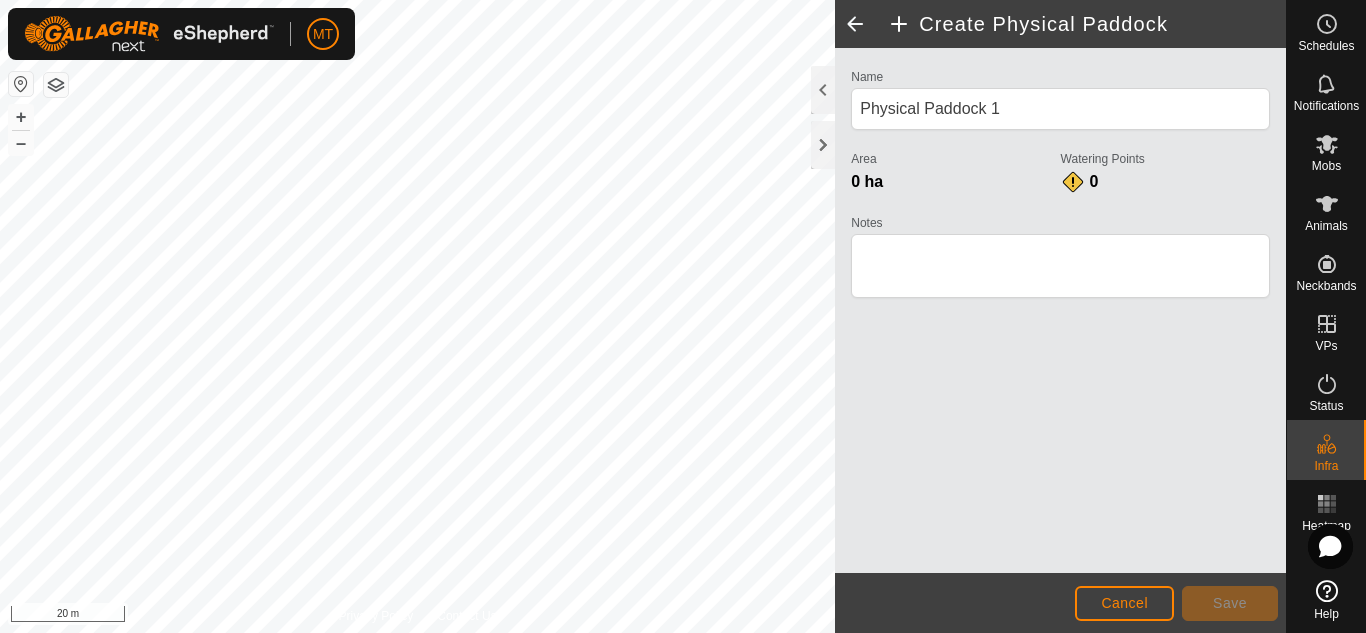 click on "MT Schedules Notifications Mobs Animals Neckbands VPs Status Infra Heatmap Help Privacy Policy Contact Us + – ⇧ i 20 m  Create Physical Paddock  Name Physical Paddock 1 Area 0 ha  Watering Points 0 Notes                    Cancel Save" at bounding box center (683, 316) 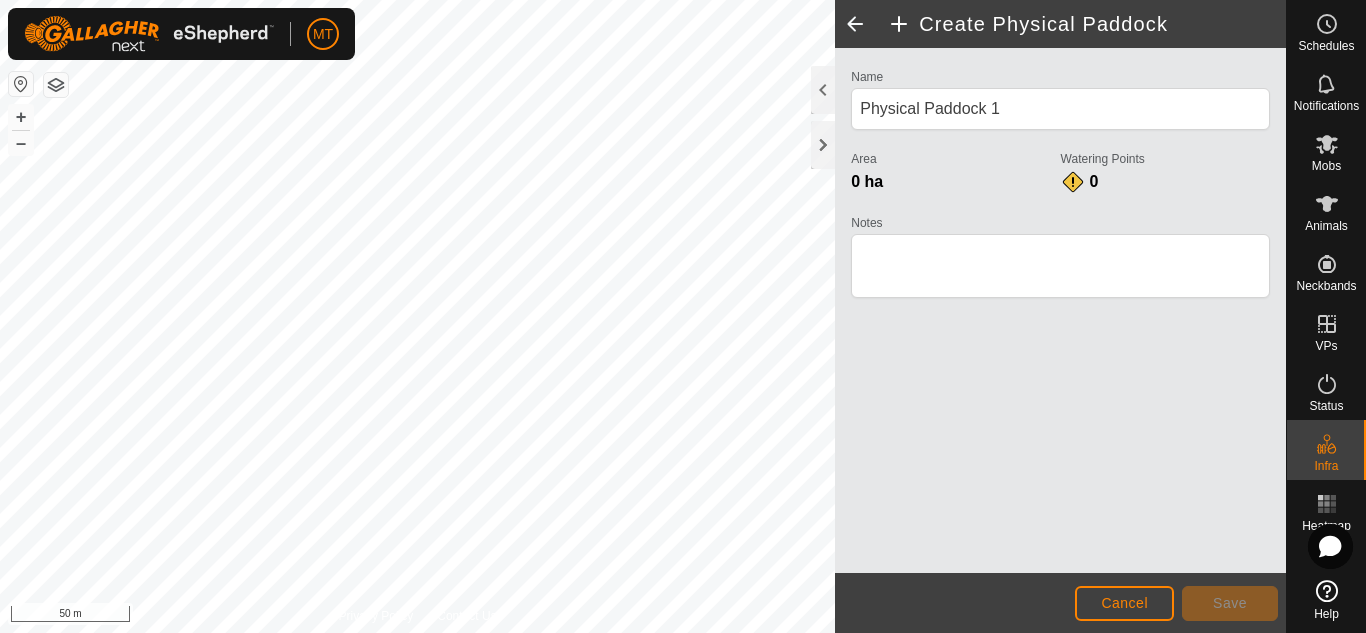 click on "MT Schedules Notifications Mobs Animals Neckbands VPs Status Infra Heatmap Help Privacy Policy Contact Us + – ⇧ i 50 m  Create Physical Paddock  Name Physical Paddock 1 Area 0 ha  Watering Points 0 Notes                    Cancel Save" at bounding box center (683, 316) 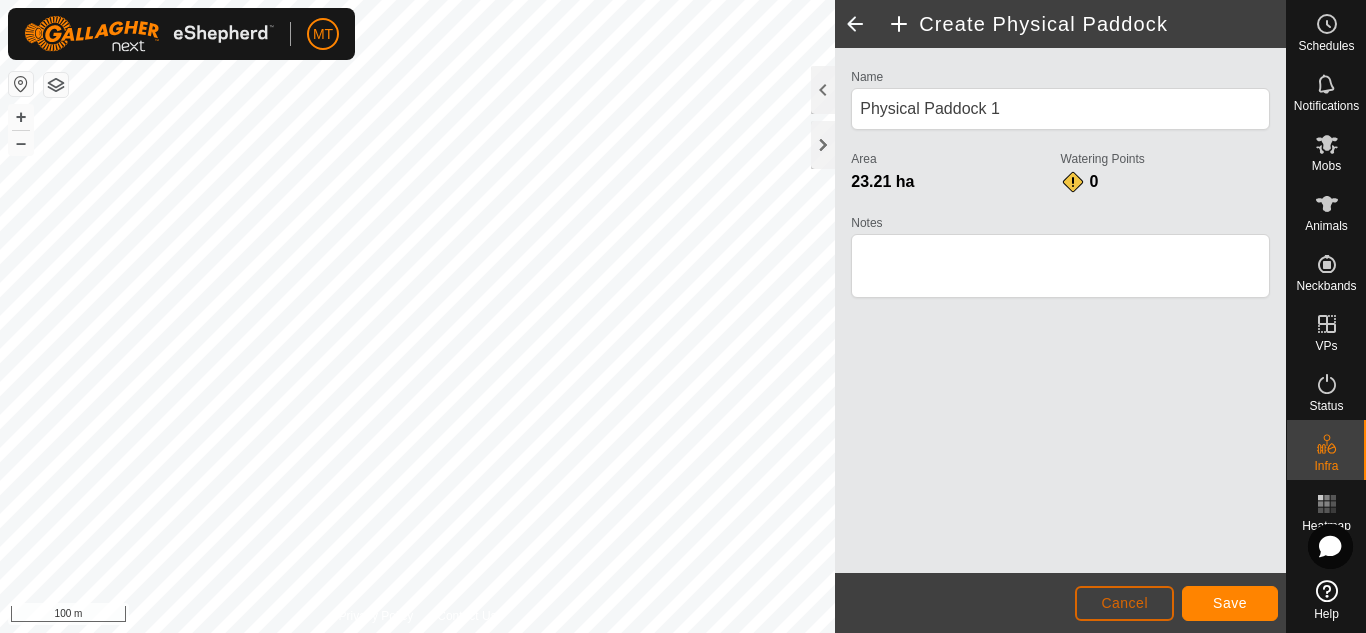 click on "Cancel" 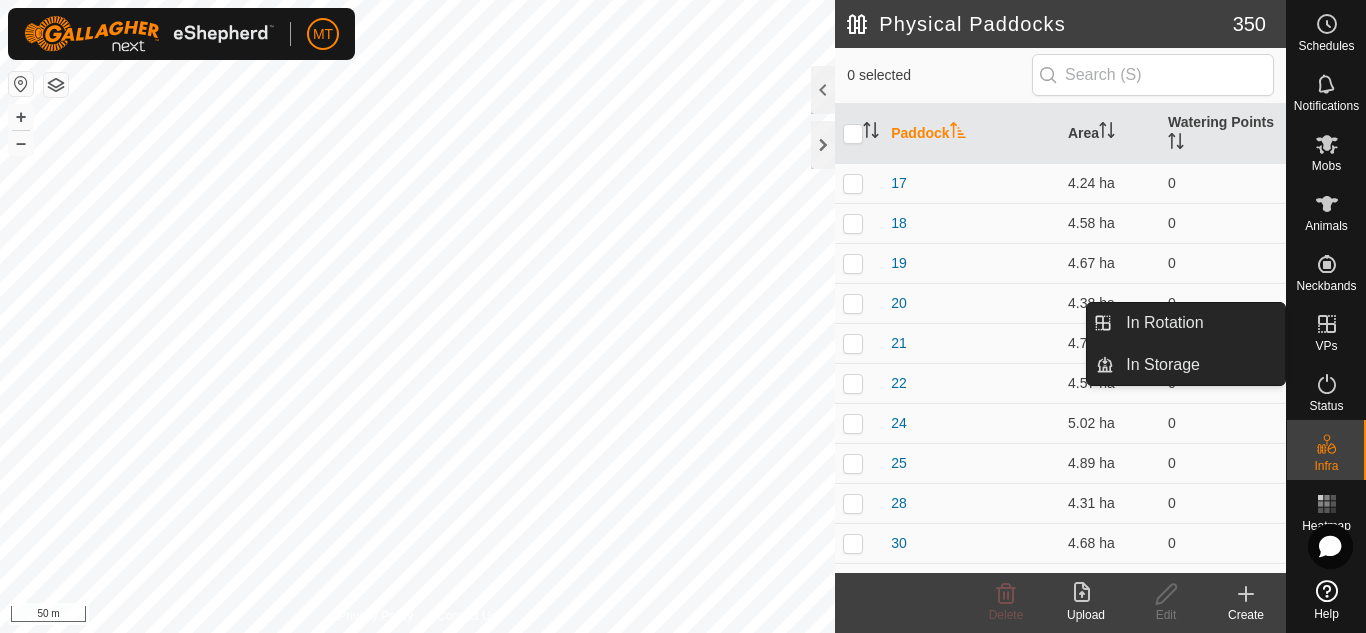 click at bounding box center (1327, 324) 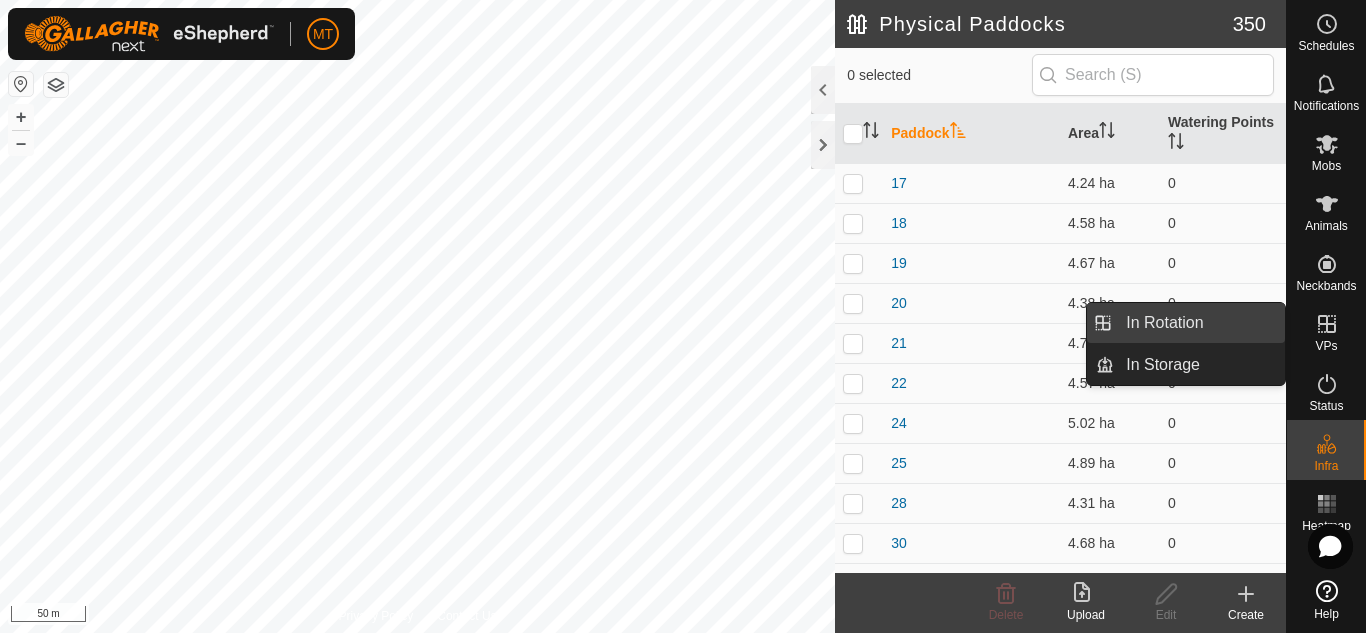 click on "In Rotation" at bounding box center (1199, 323) 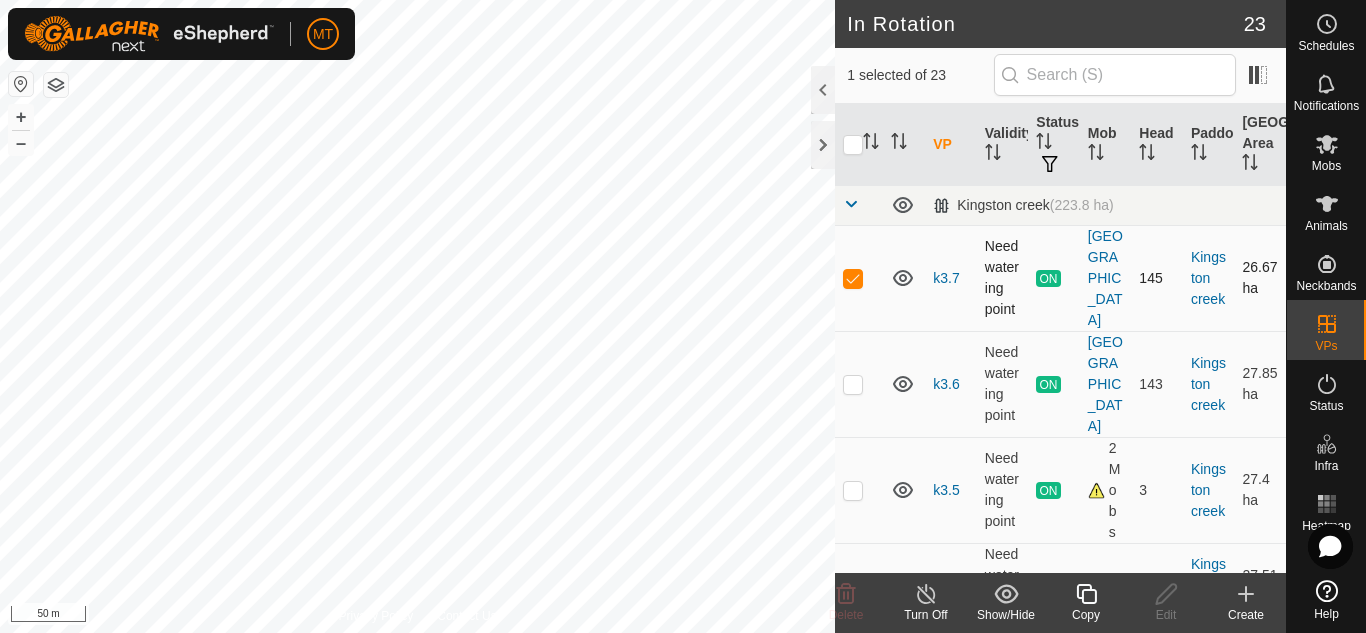 click at bounding box center (853, 278) 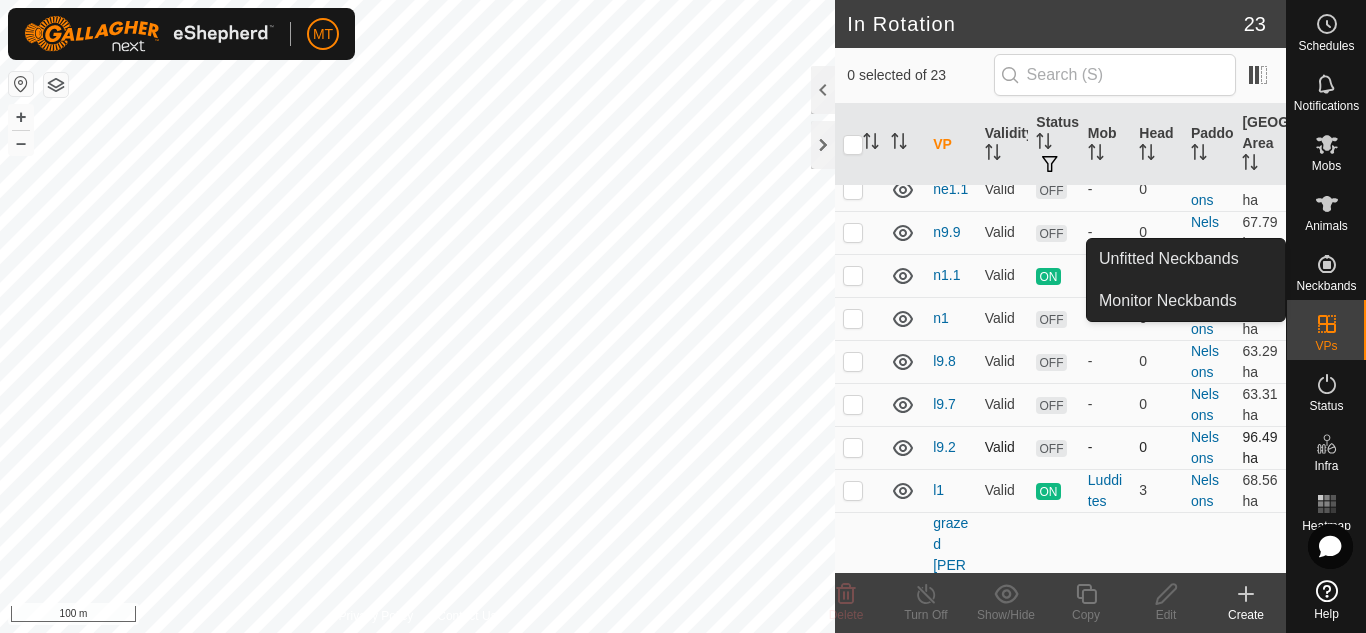 scroll, scrollTop: 1192, scrollLeft: 0, axis: vertical 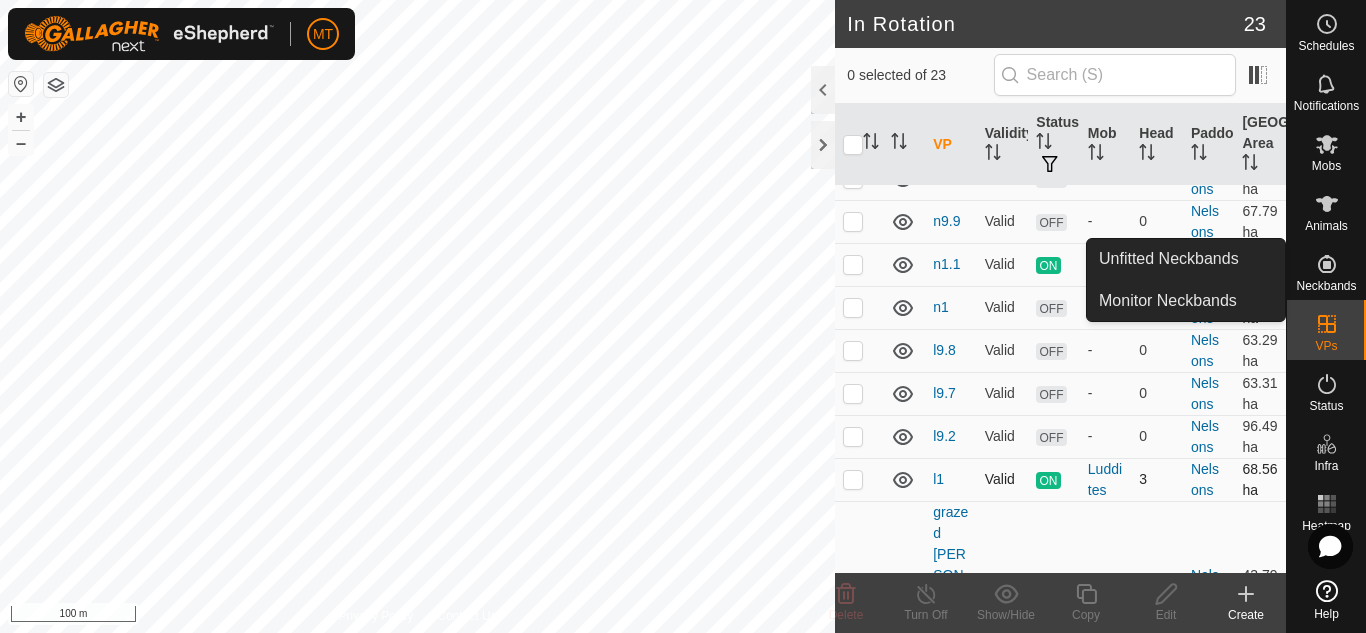 click at bounding box center [853, 479] 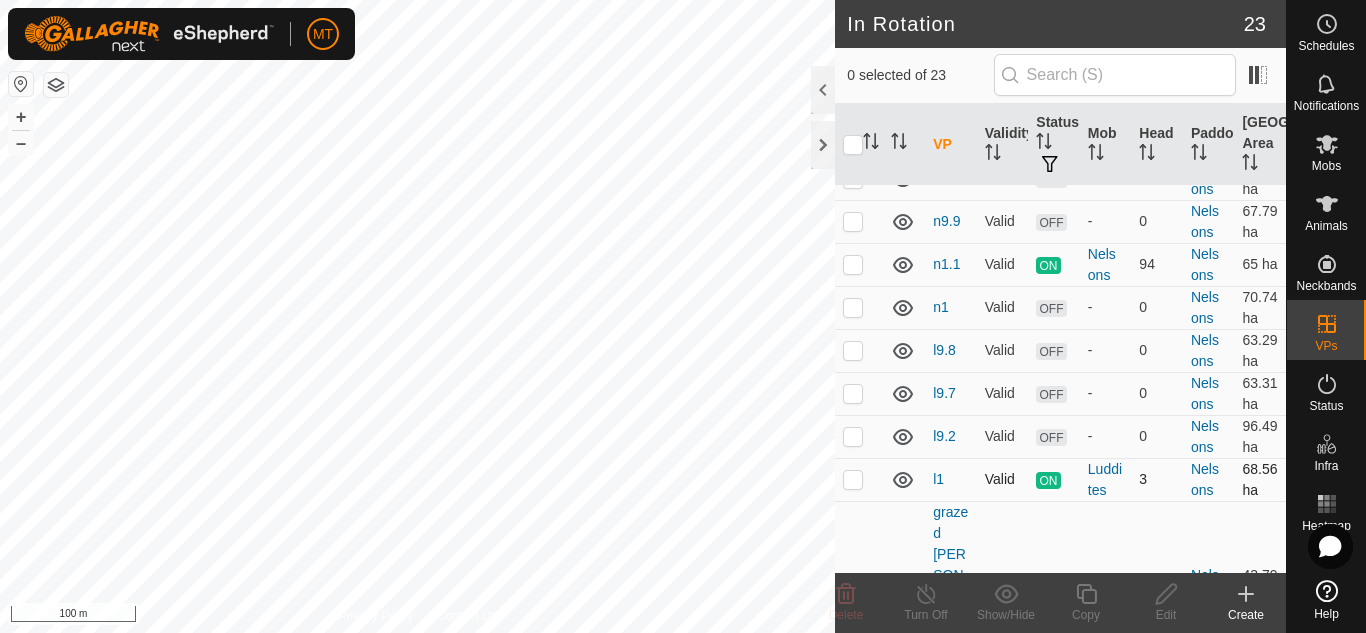 checkbox on "true" 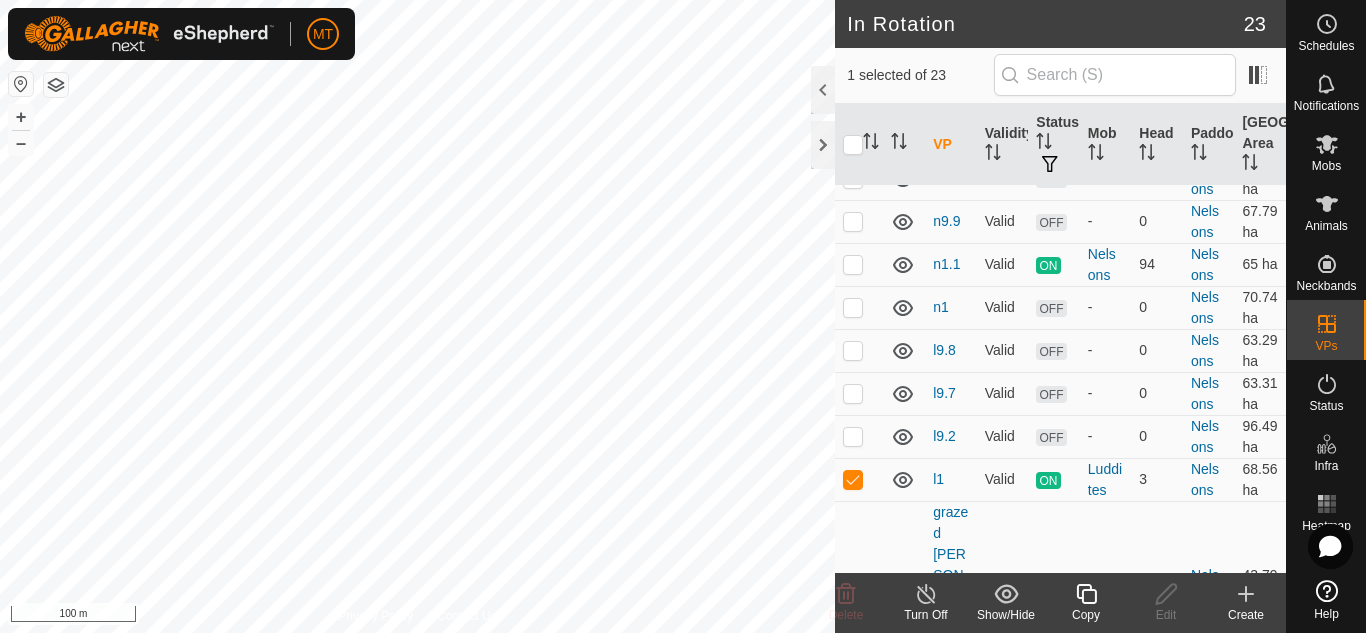 click 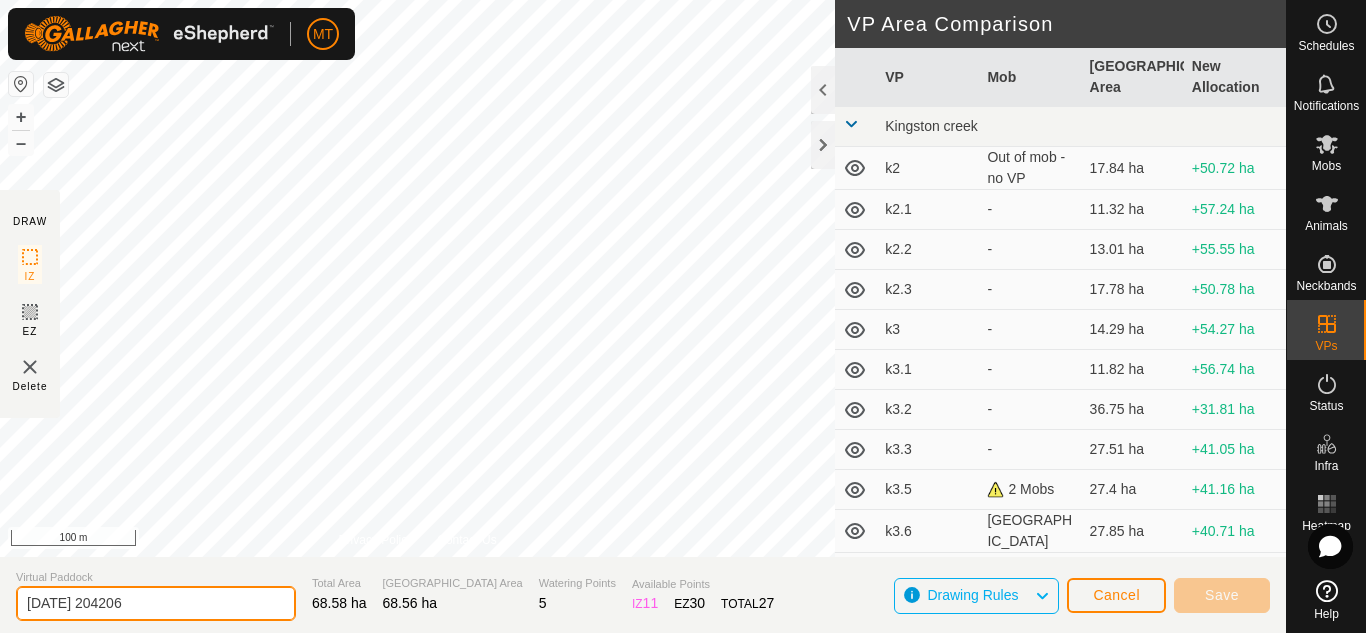 drag, startPoint x: 157, startPoint y: 598, endPoint x: 0, endPoint y: 561, distance: 161.30096 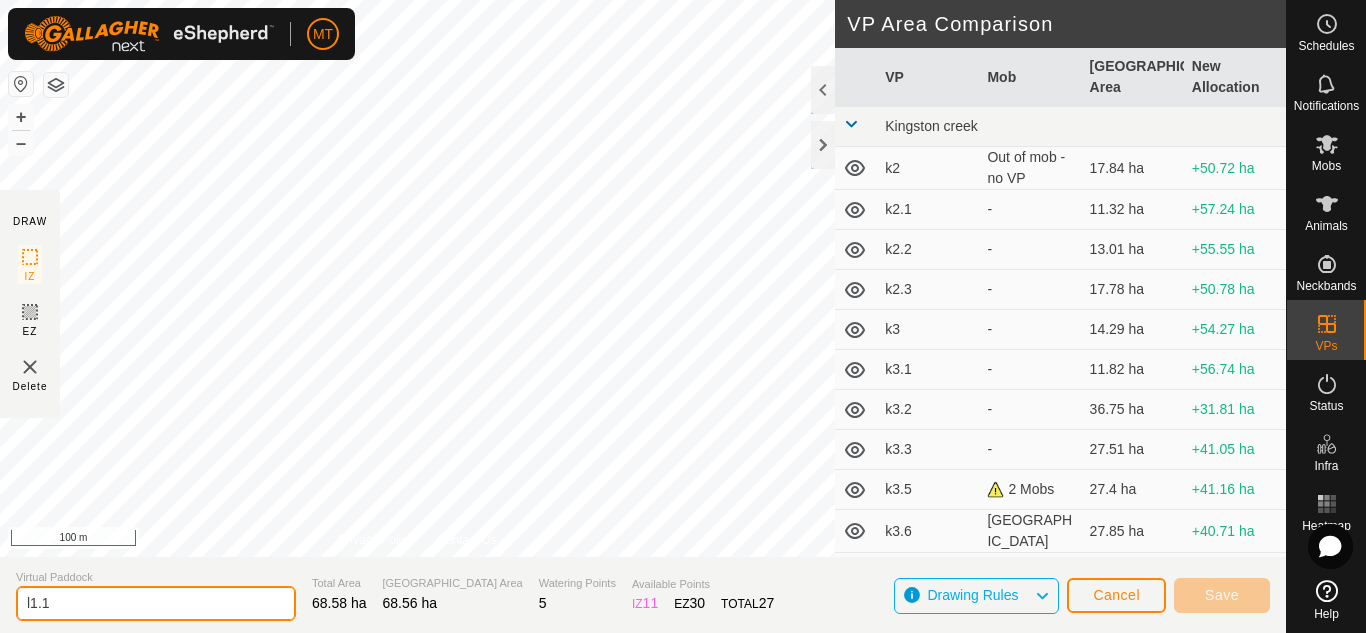 type on "l1.1" 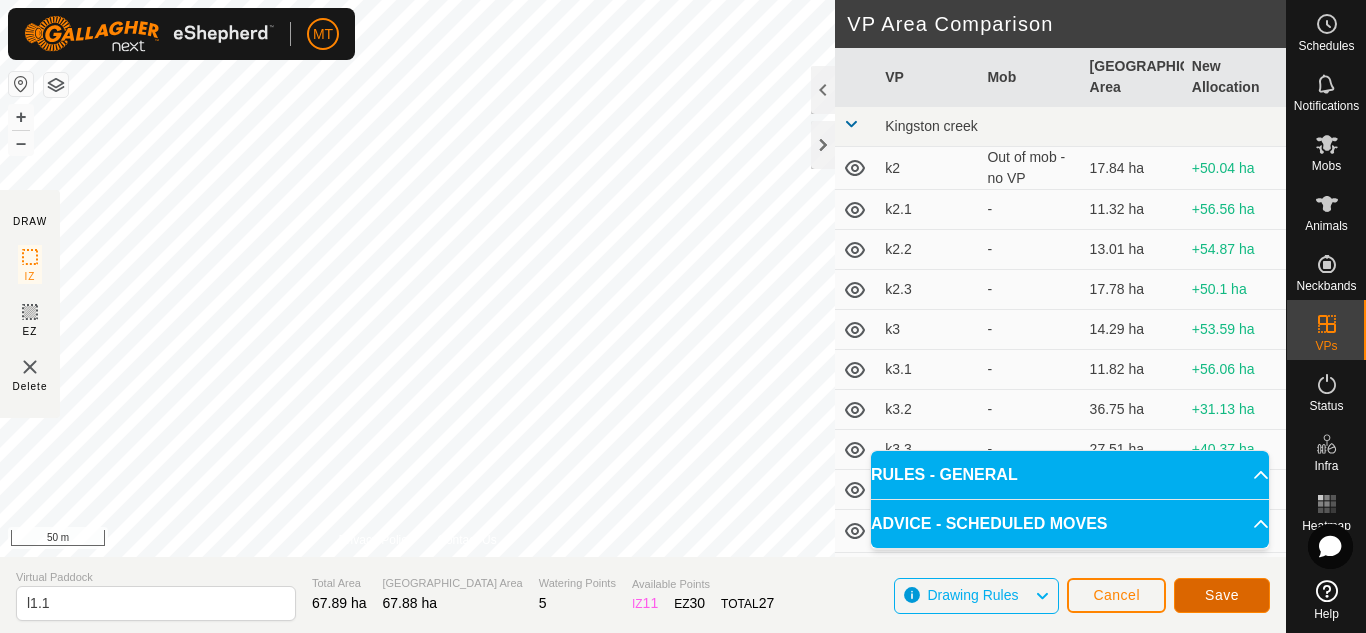 click on "Save" 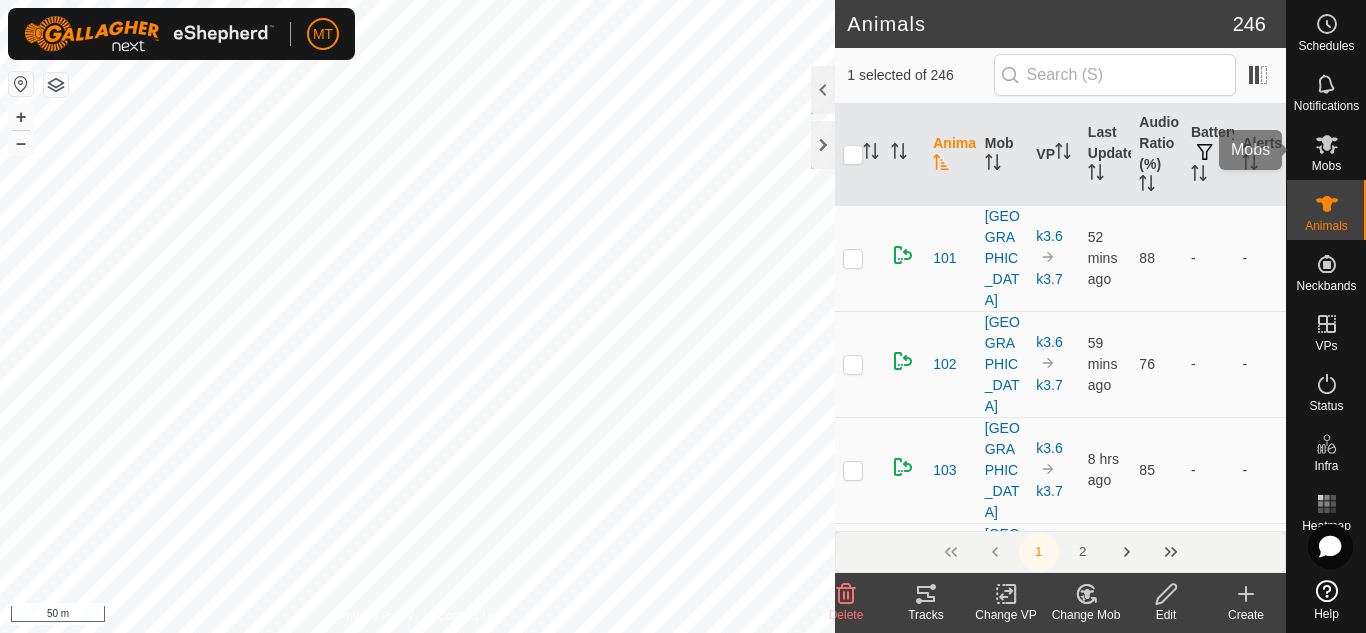 click on "Mobs" at bounding box center (1326, 166) 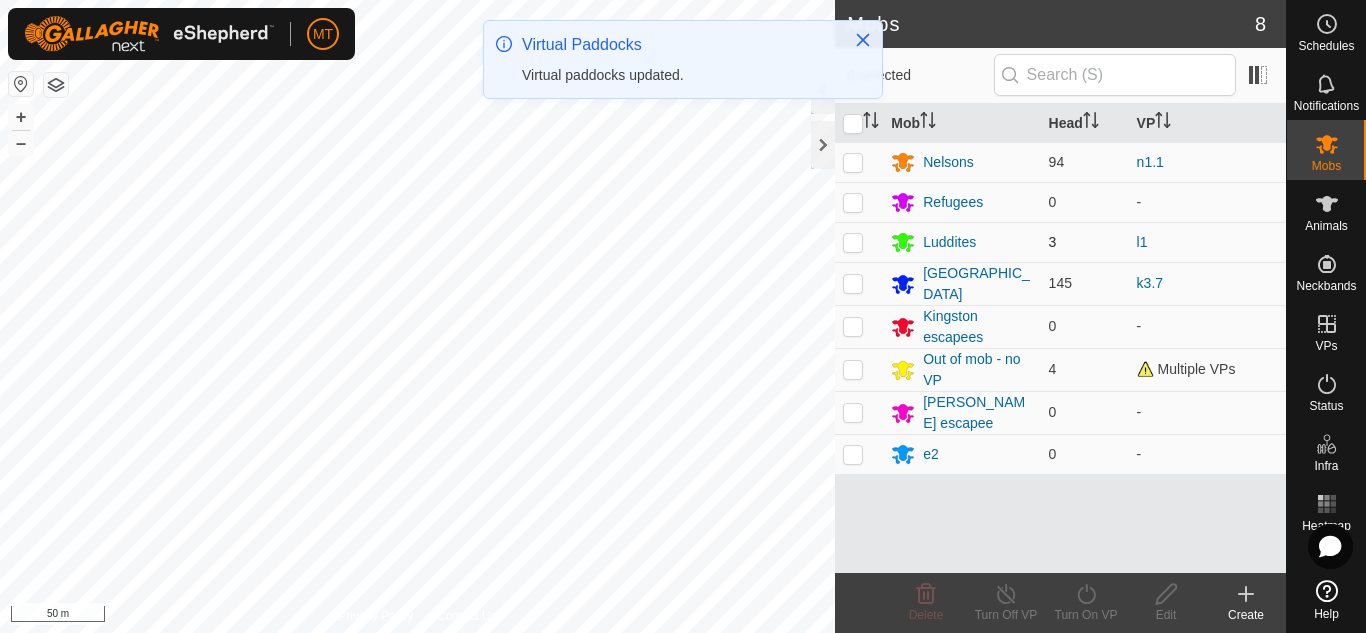 click at bounding box center [853, 242] 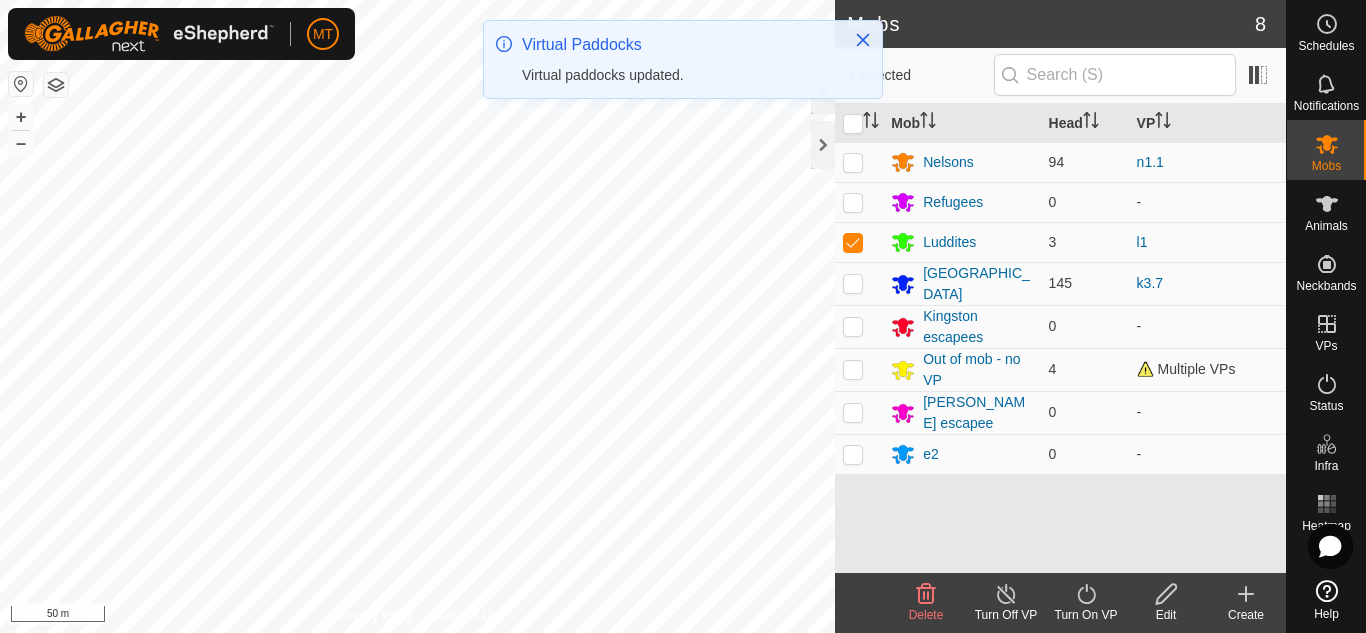 click on "Turn On VP" 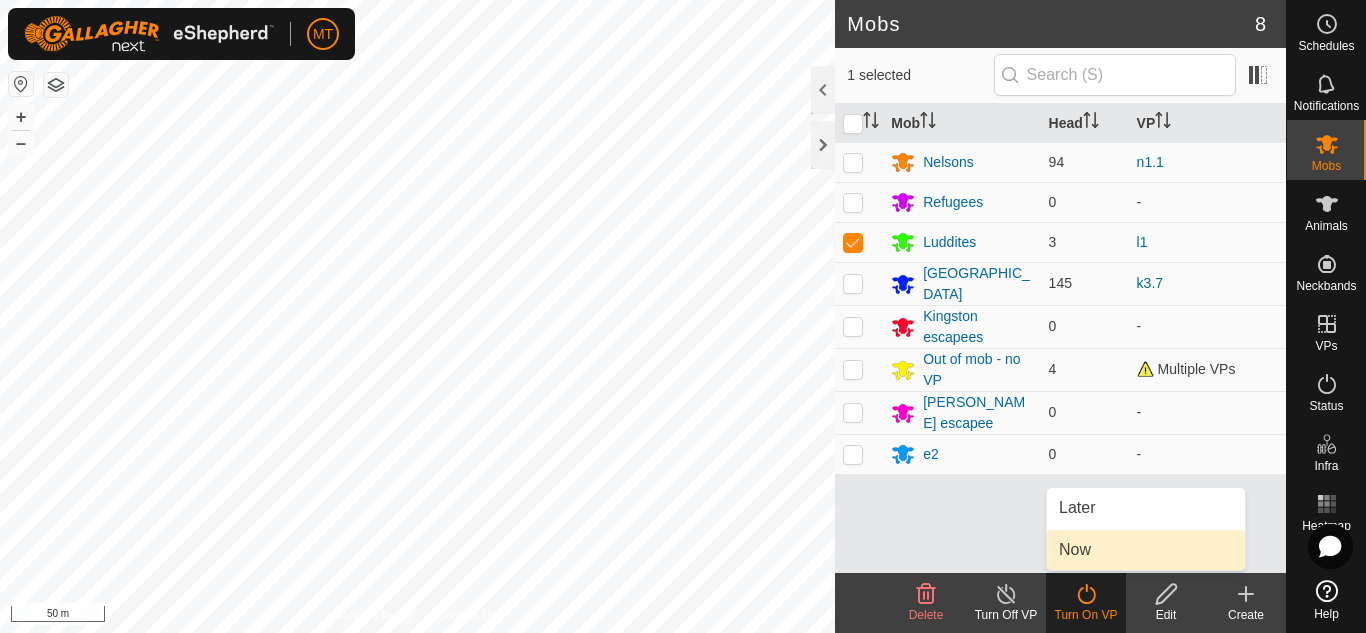 click on "Now" at bounding box center (1146, 550) 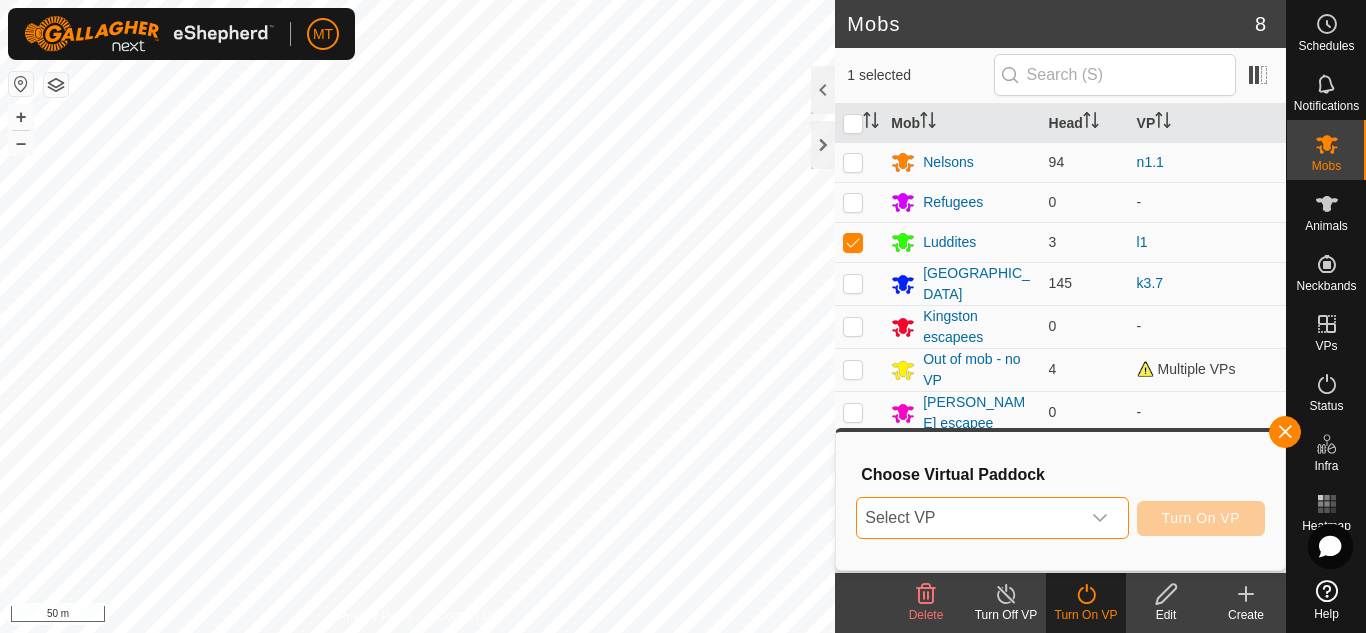 click on "Select VP" at bounding box center [968, 518] 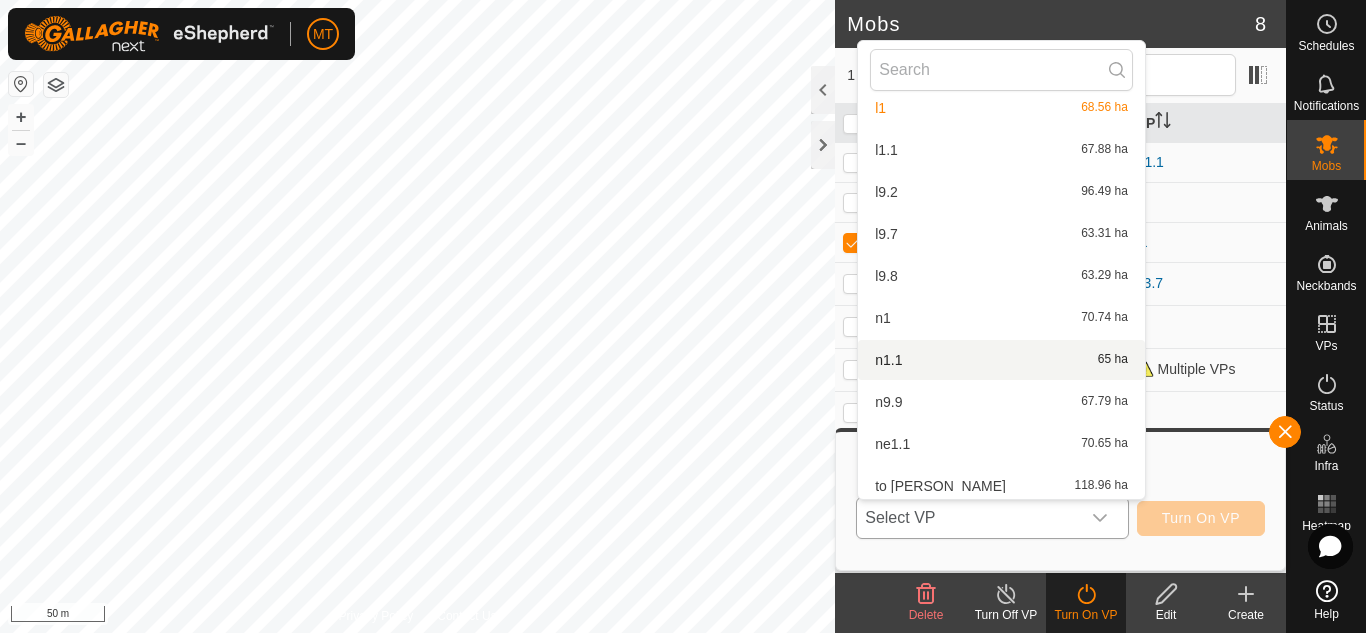 scroll, scrollTop: 617, scrollLeft: 0, axis: vertical 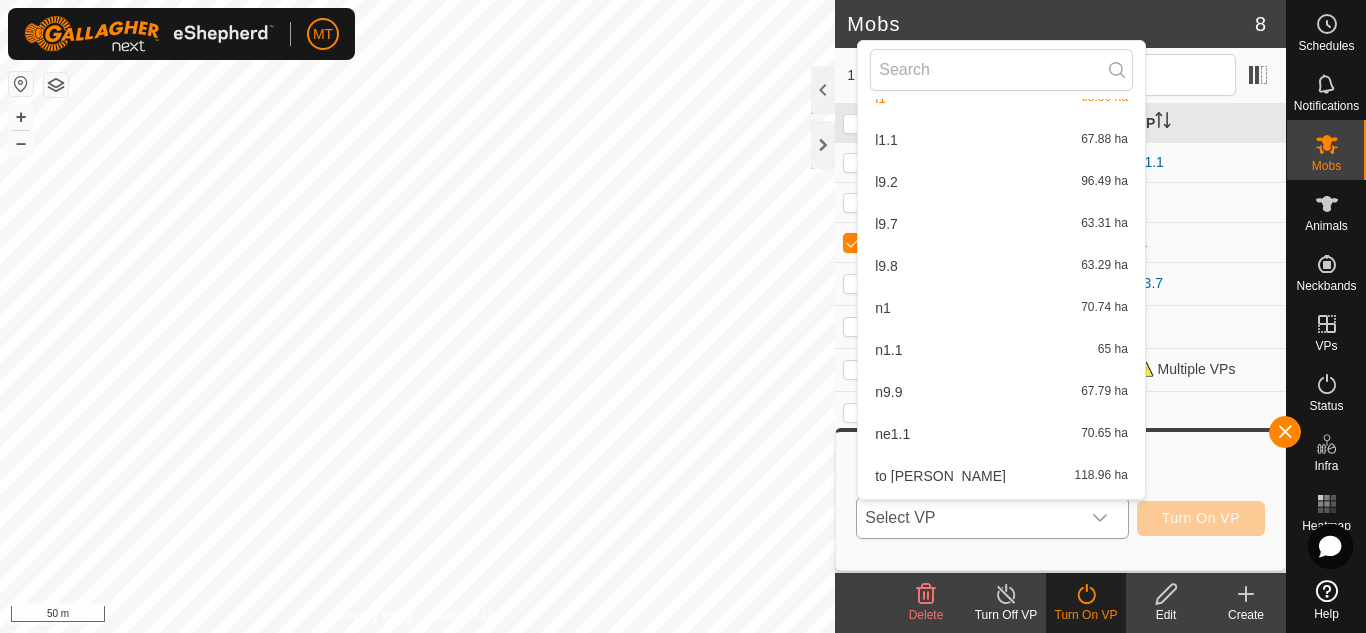 click on "l1.1  67.88 ha" at bounding box center (1001, 140) 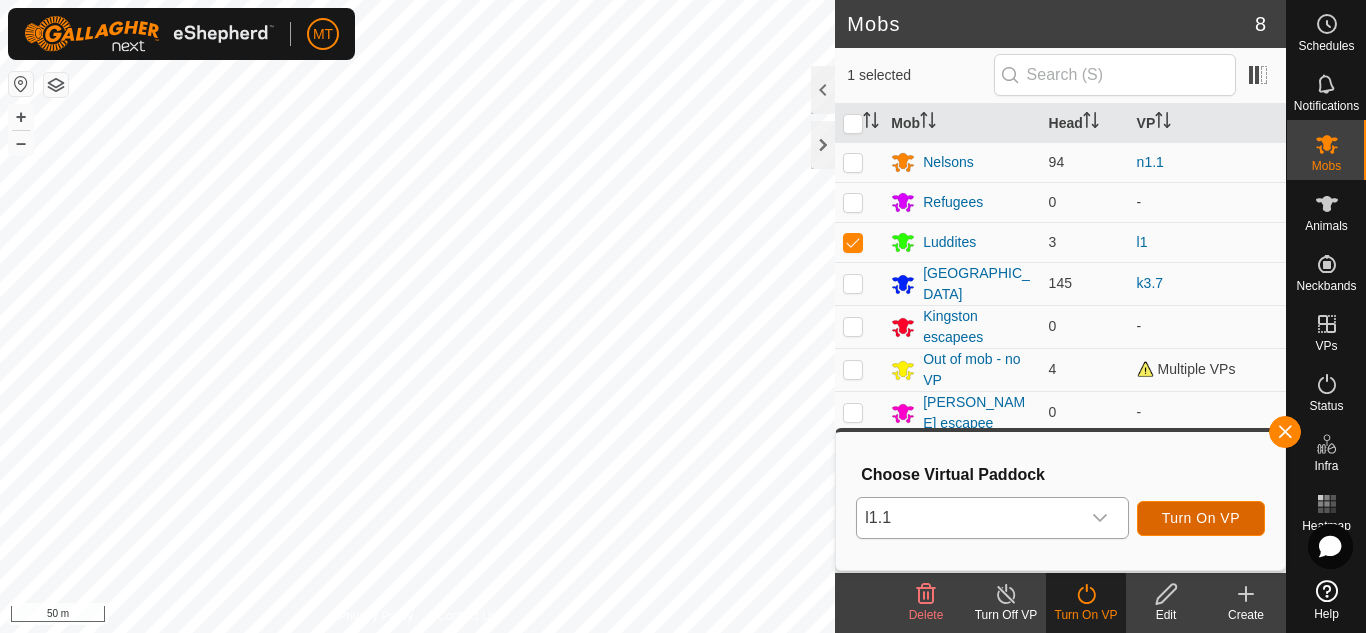 click on "Turn On VP" at bounding box center (1201, 518) 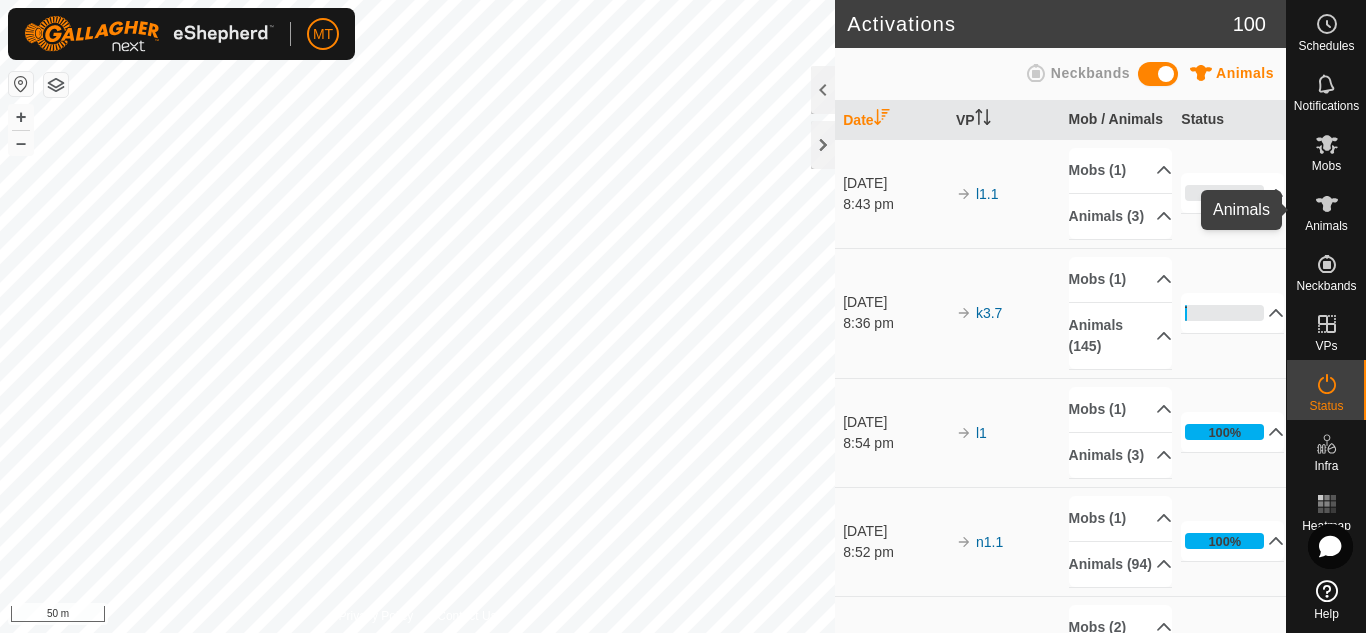 click 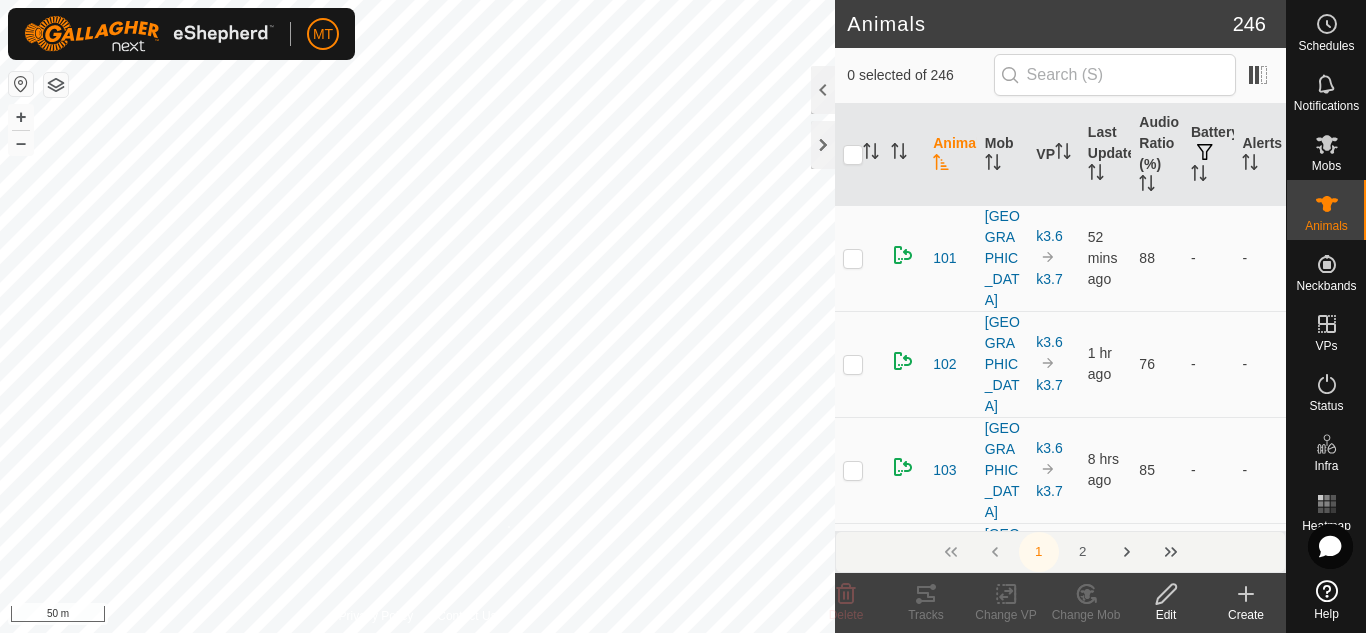click on "Animal90
1452755596
Luddites
l1 + – ⇧ i 50 m" at bounding box center [417, 316] 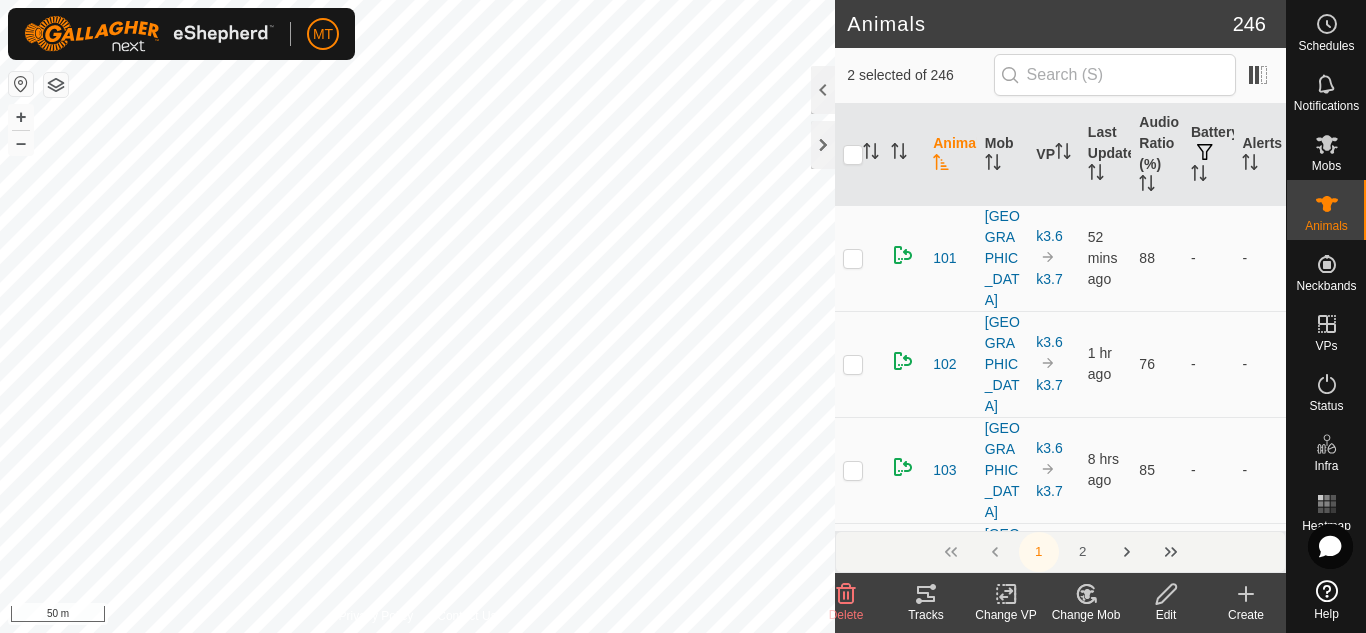 checkbox on "true" 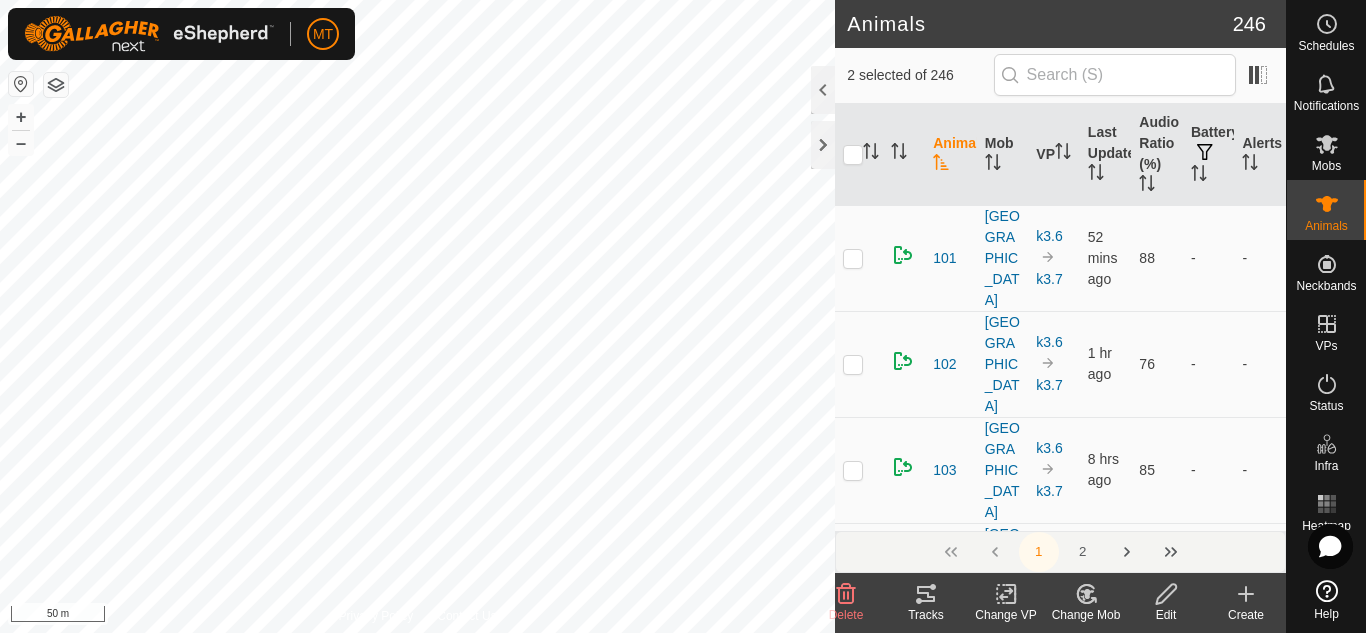 checkbox on "true" 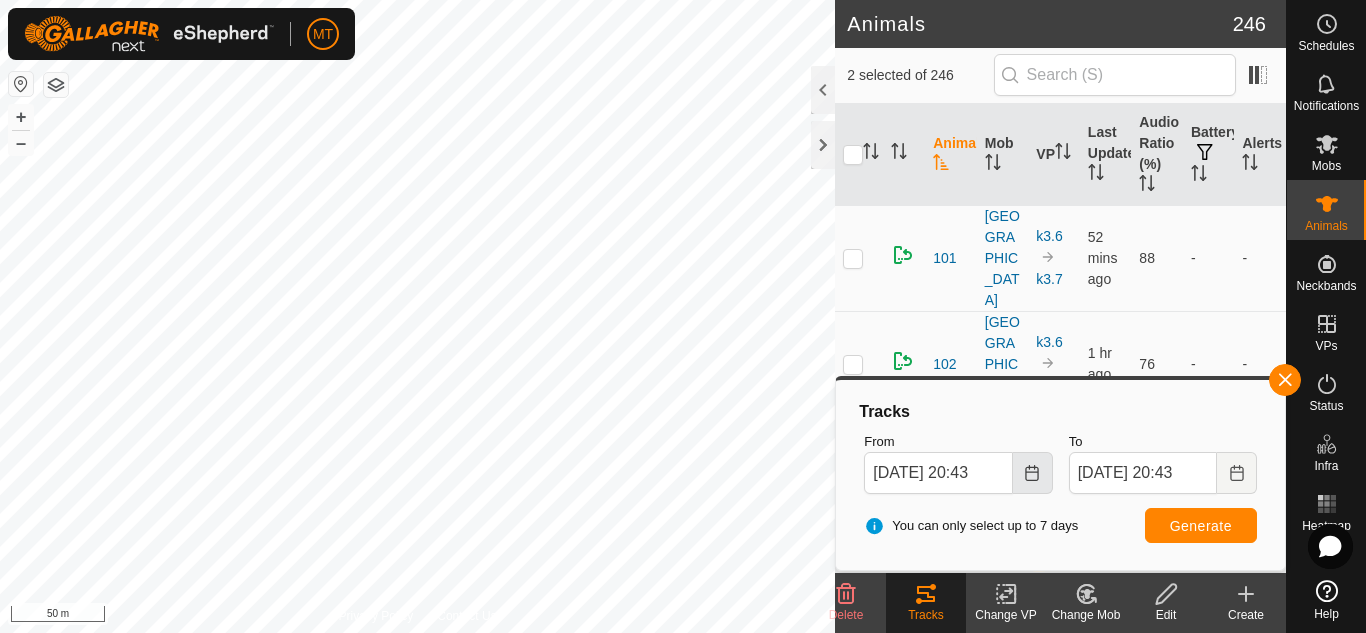 click 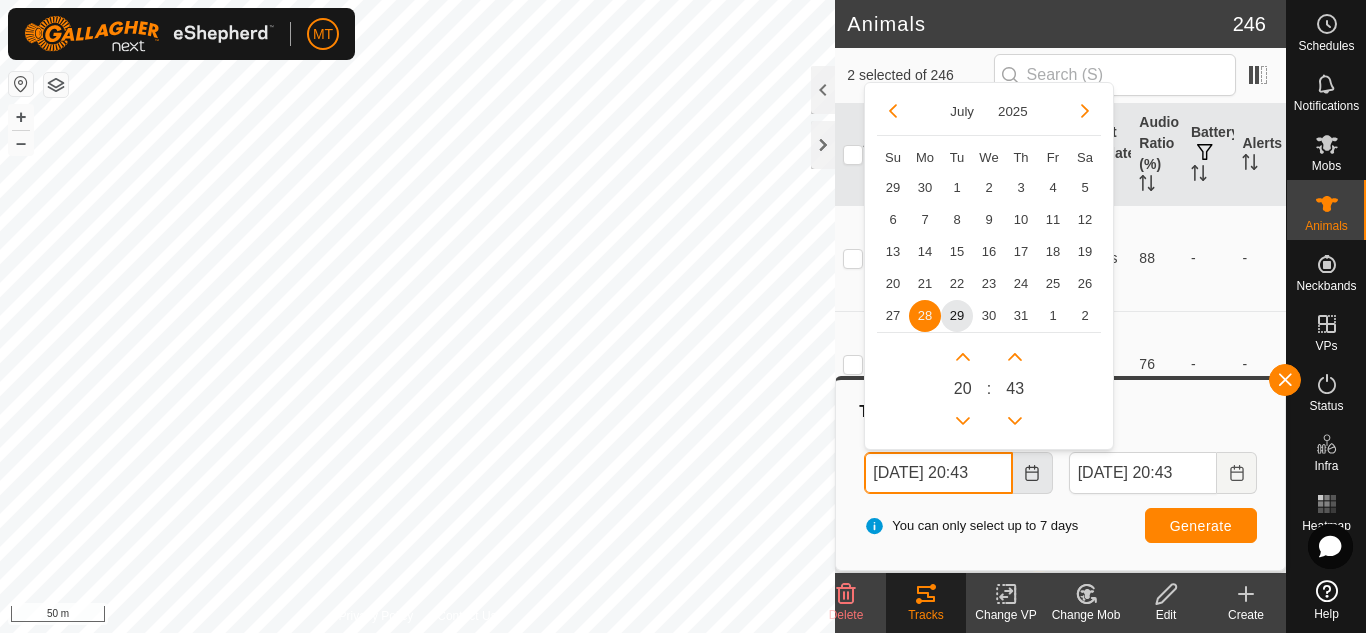 scroll, scrollTop: 0, scrollLeft: 1, axis: horizontal 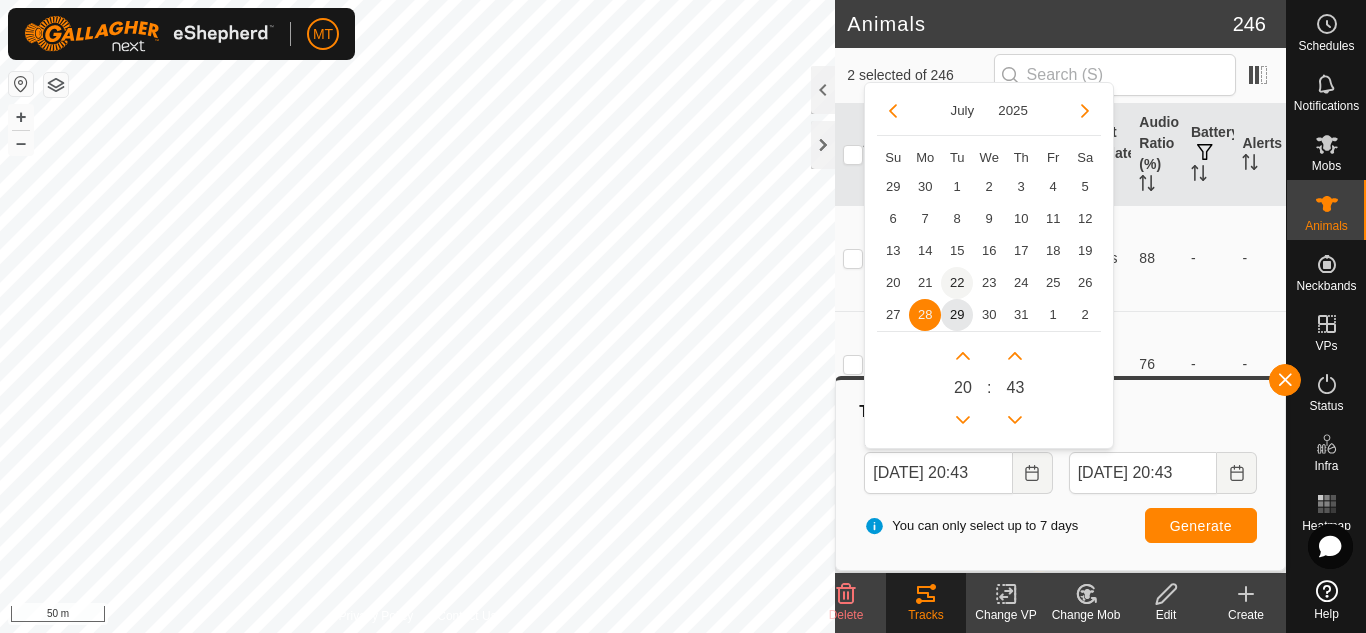 click on "22" at bounding box center (957, 283) 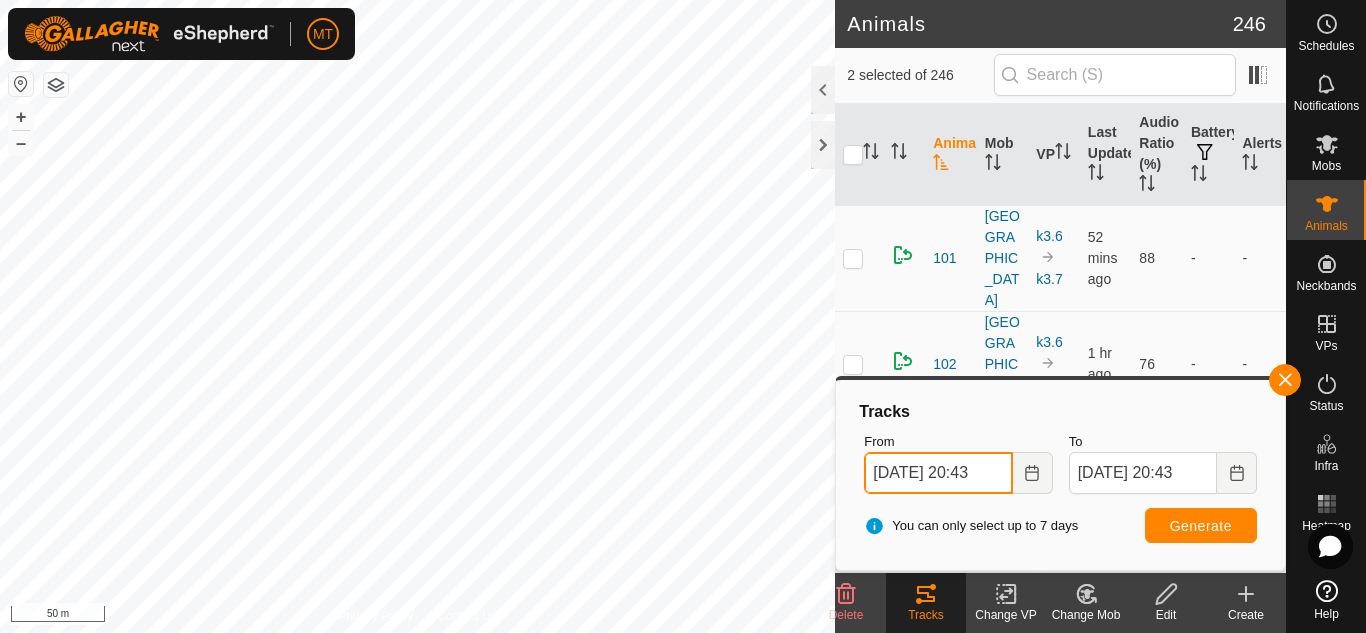 scroll, scrollTop: 0, scrollLeft: 1, axis: horizontal 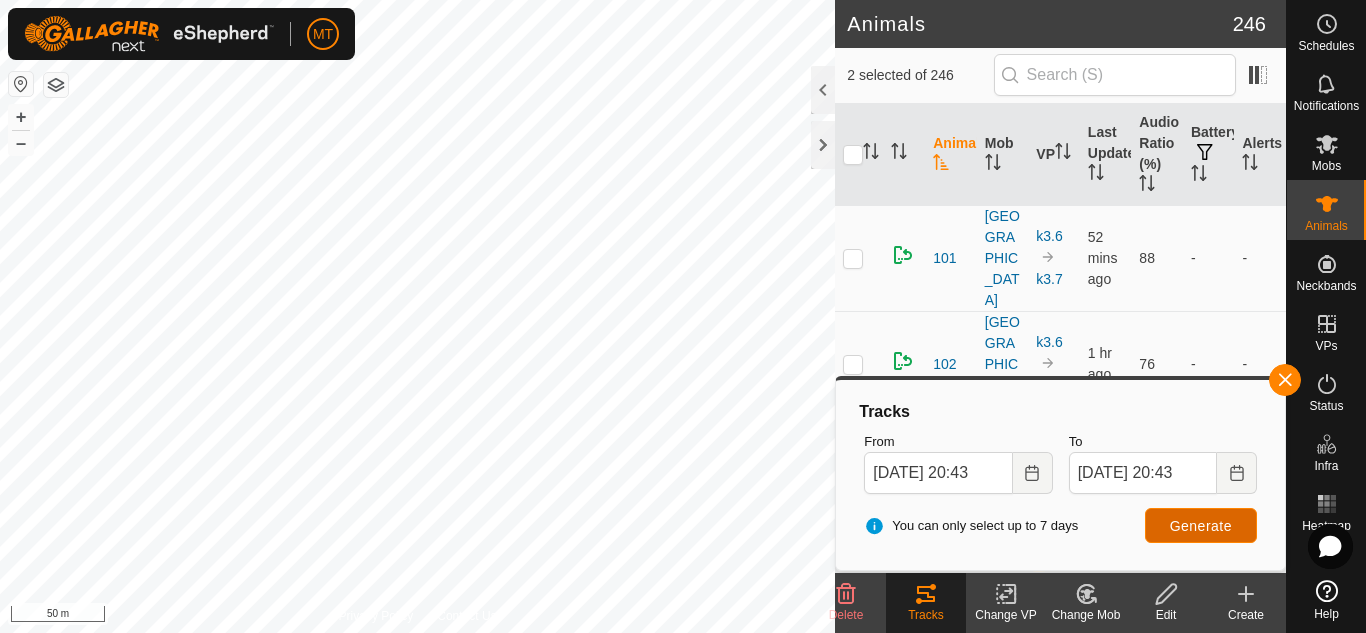 click on "Generate" at bounding box center (1201, 526) 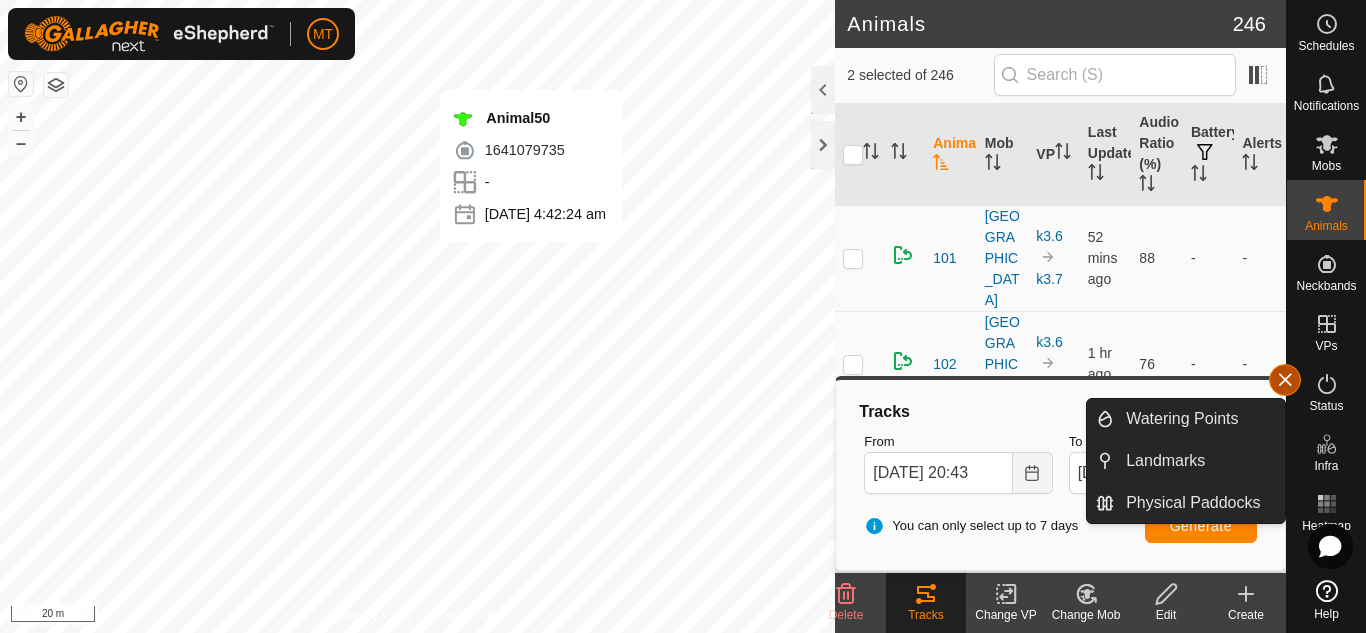 click at bounding box center (1285, 380) 